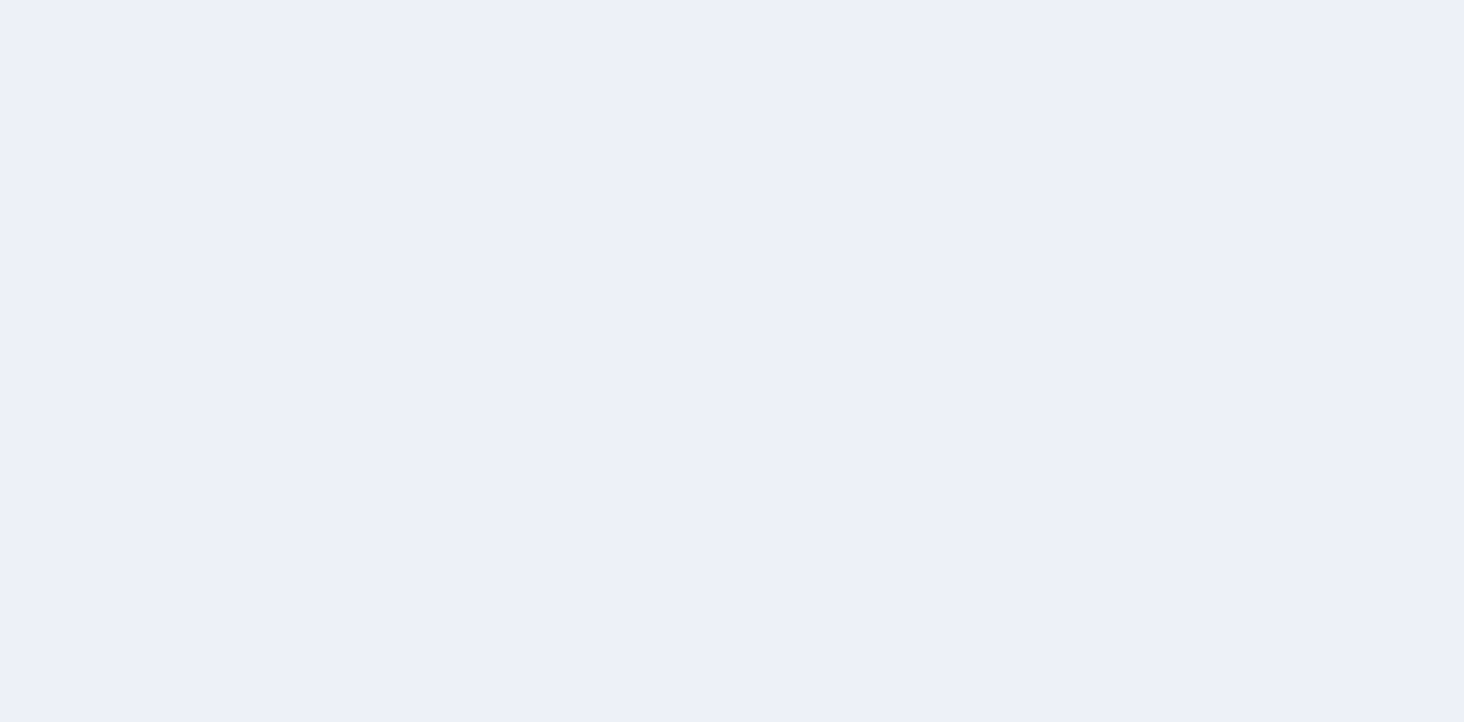 scroll, scrollTop: 0, scrollLeft: 0, axis: both 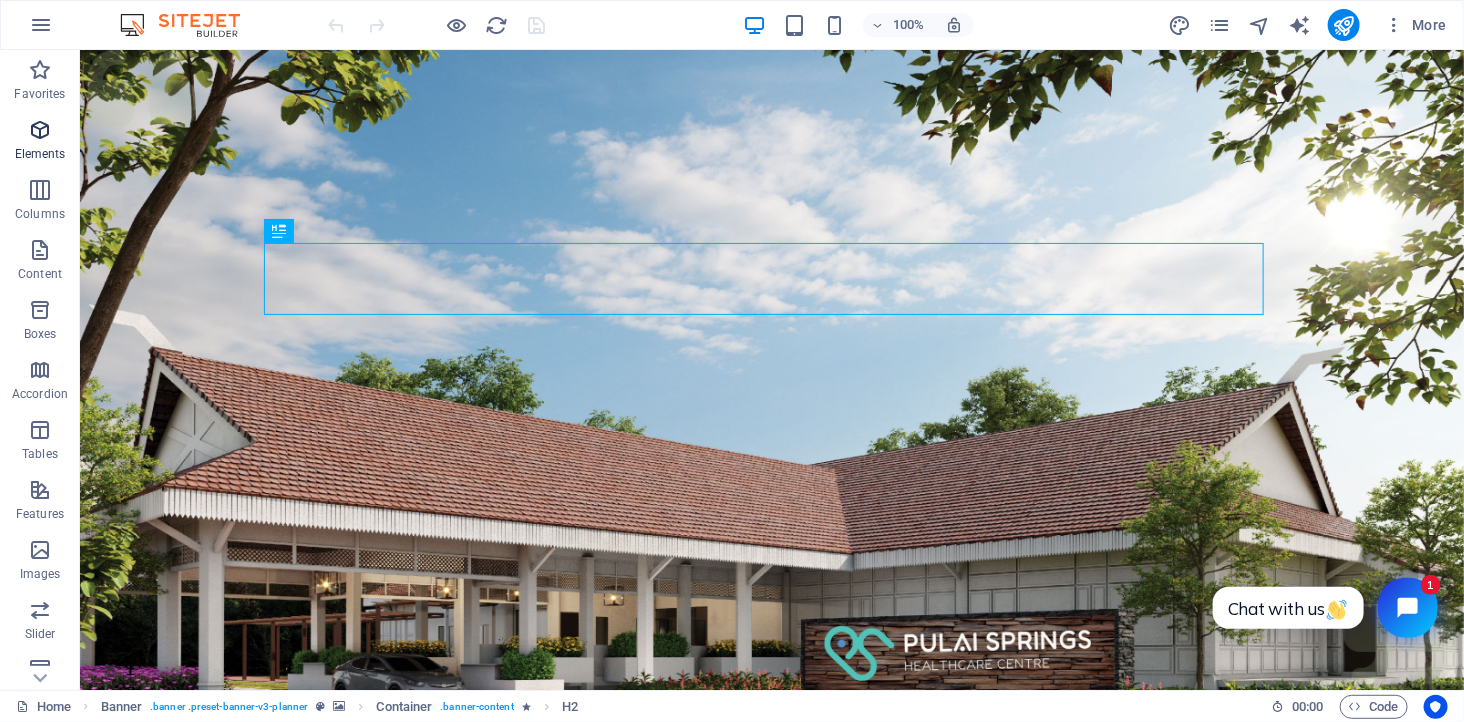 click at bounding box center [40, 130] 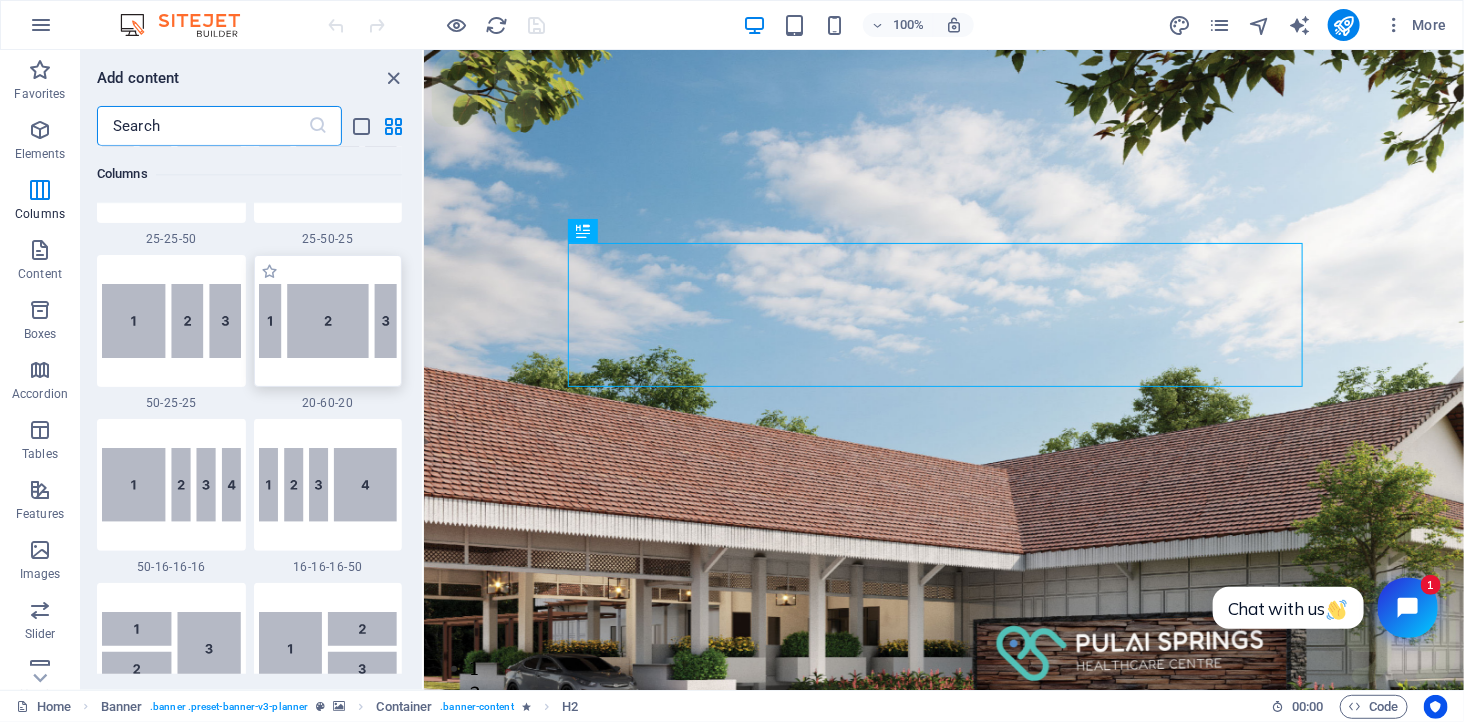 scroll, scrollTop: 2324, scrollLeft: 0, axis: vertical 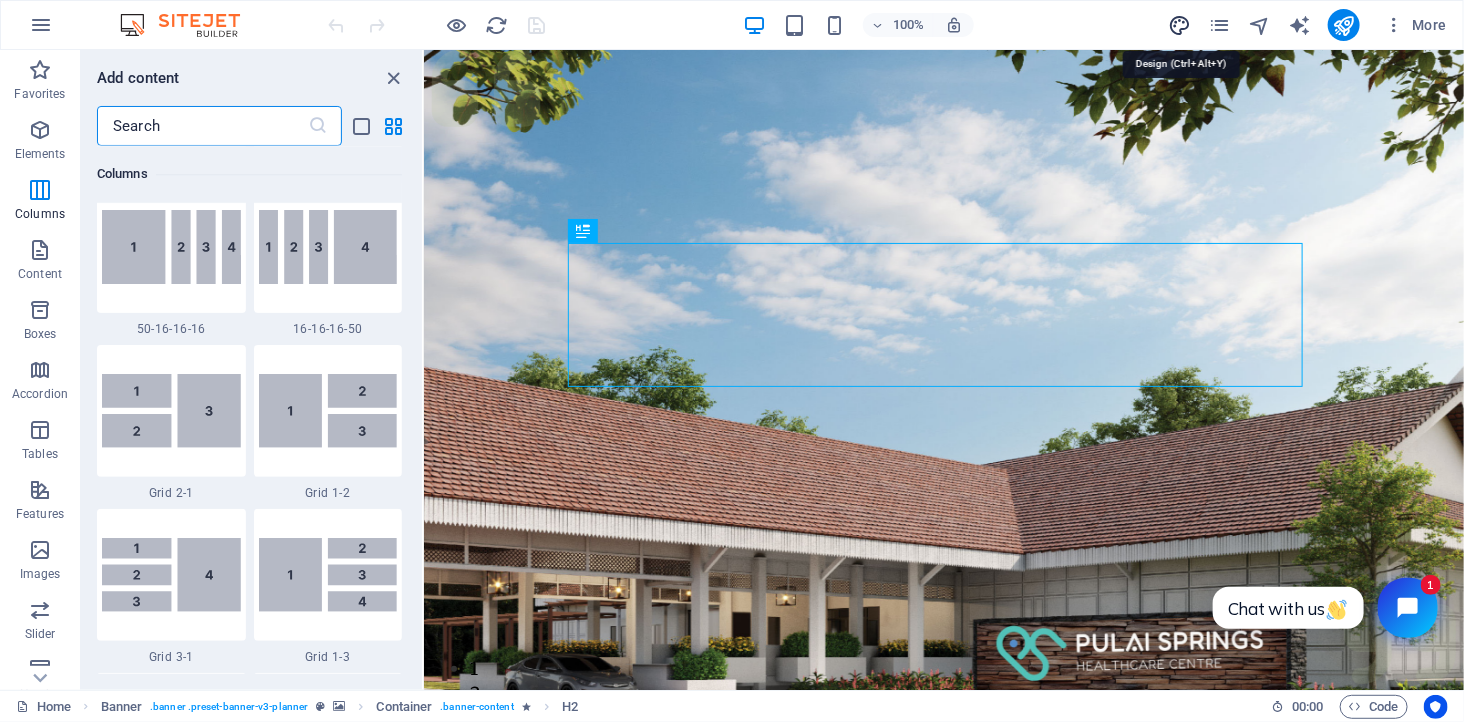 click at bounding box center [1179, 25] 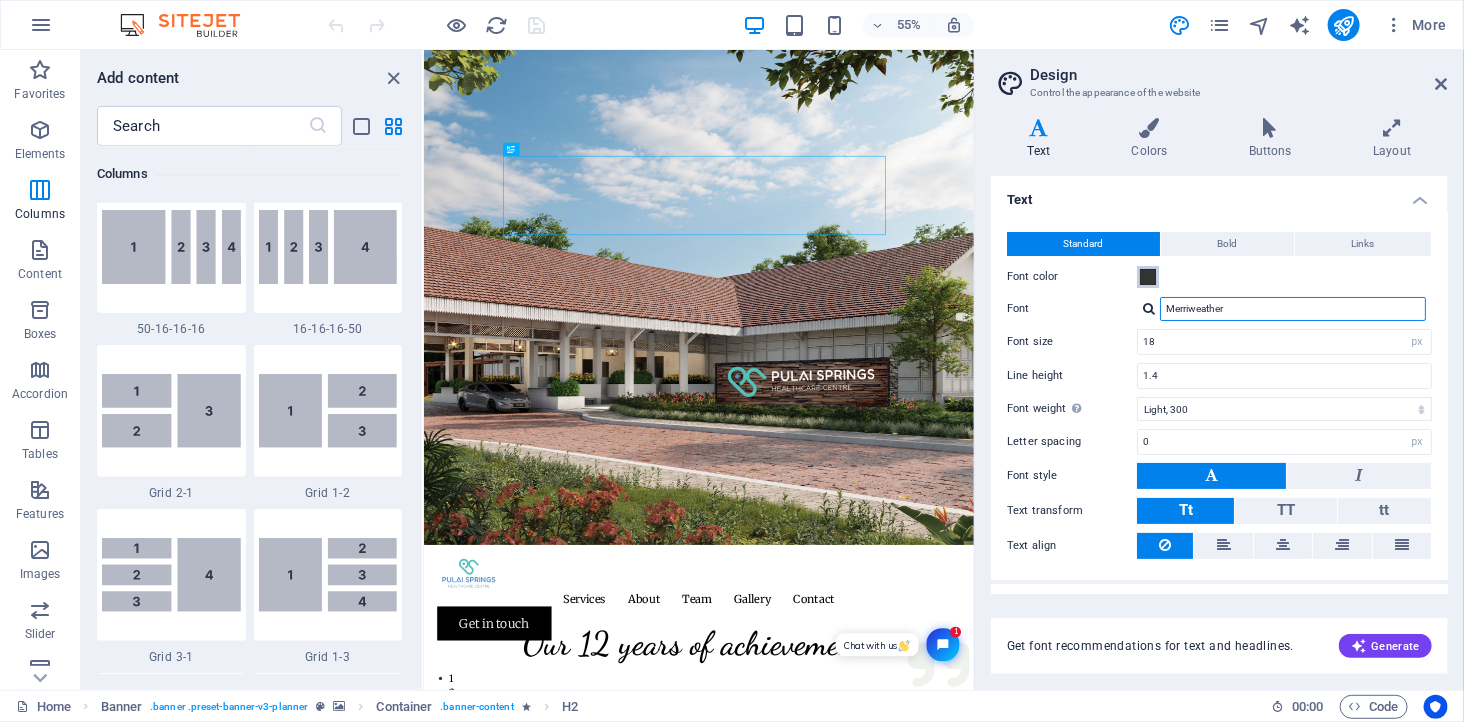 drag, startPoint x: 1266, startPoint y: 308, endPoint x: 1154, endPoint y: 286, distance: 114.14027 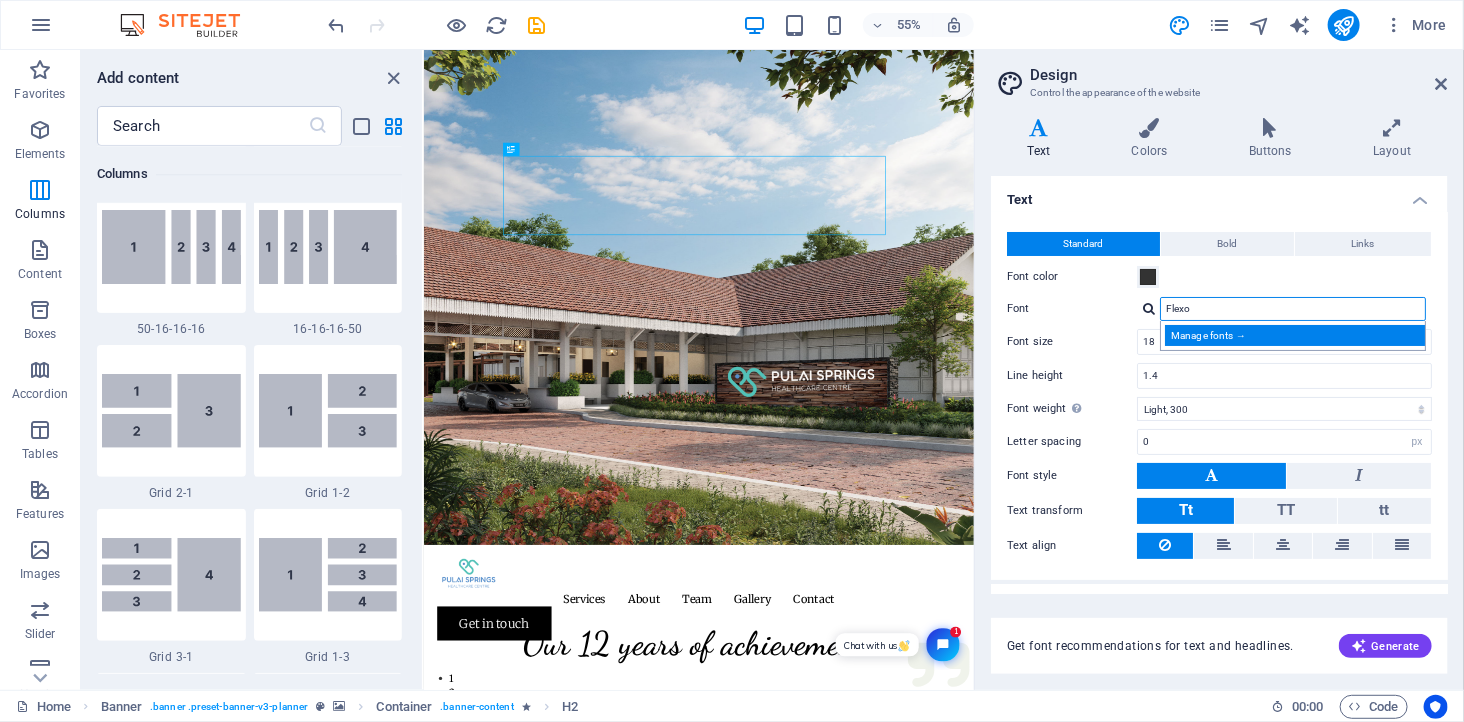 type on "Flexo" 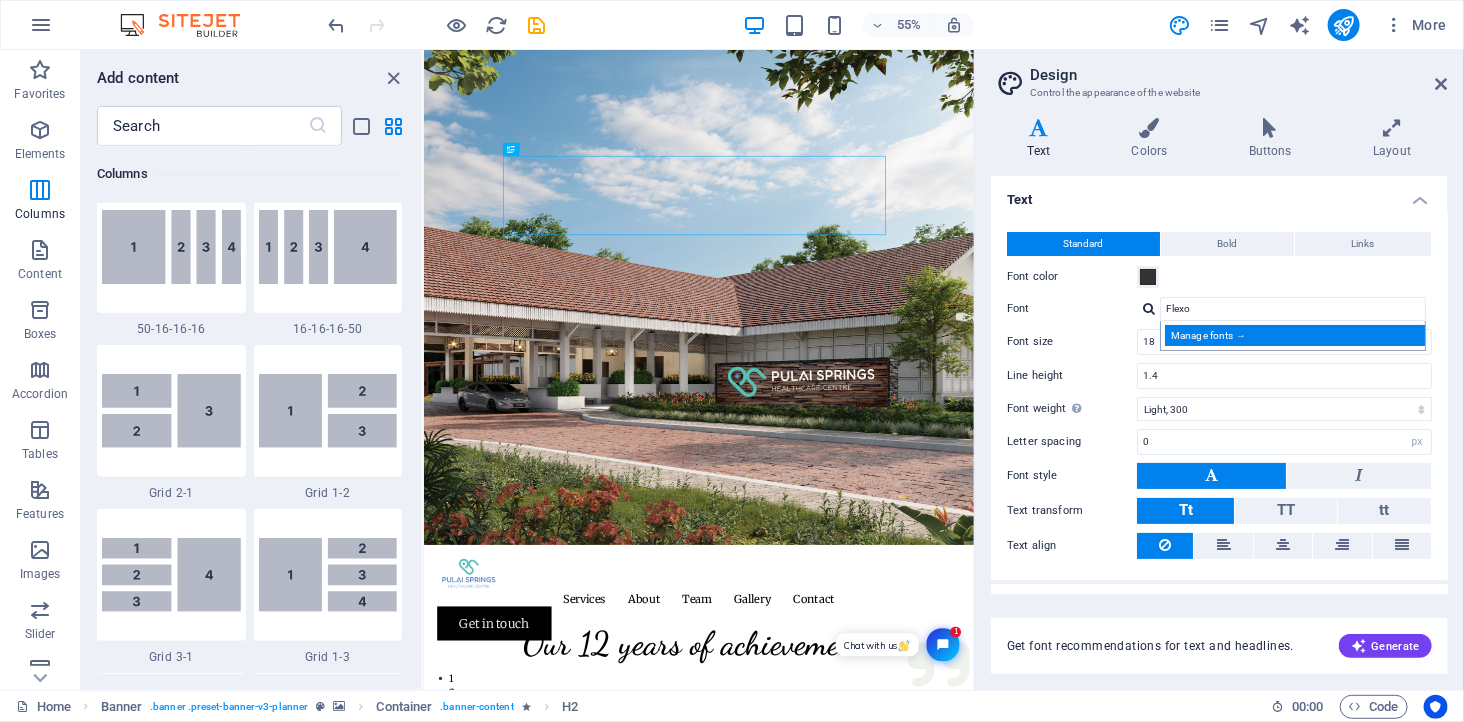 click on "Manage fonts →" at bounding box center (1297, 335) 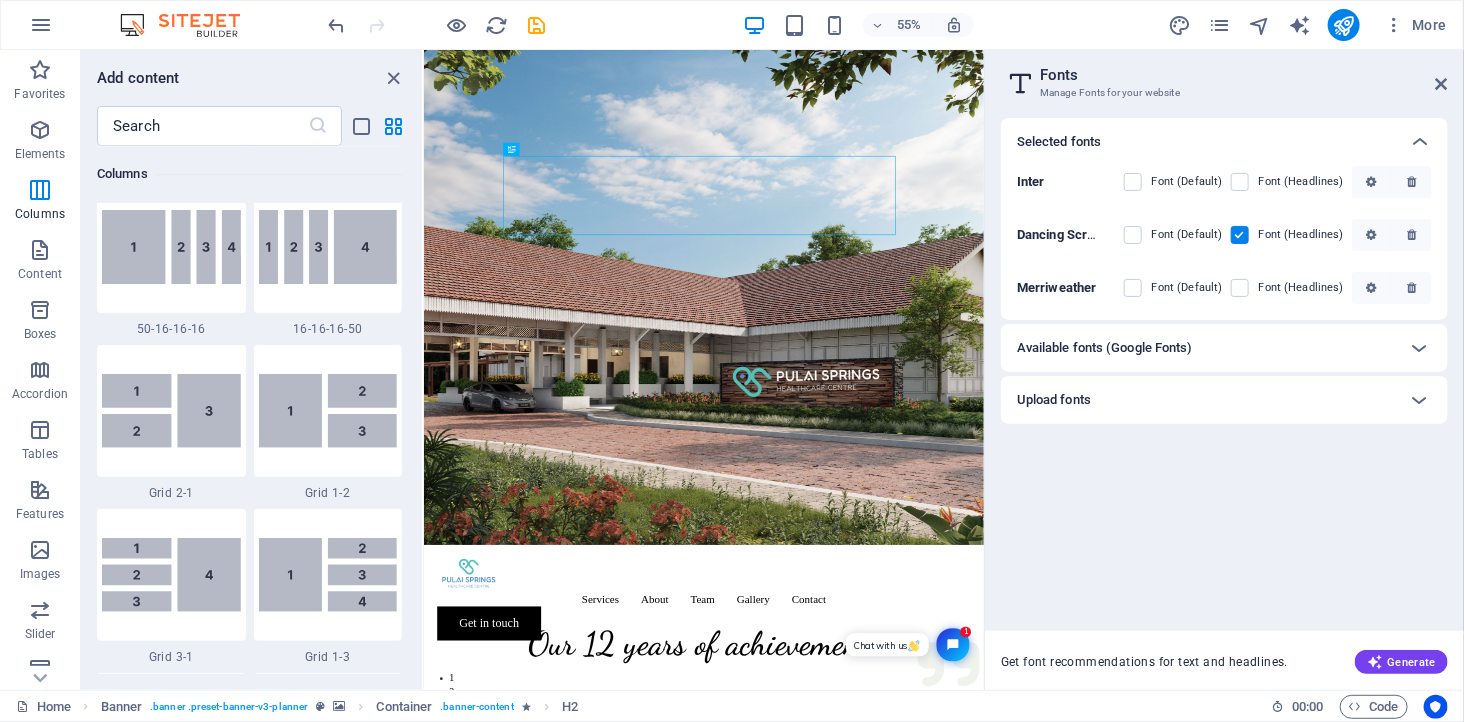 click on "Available fonts (Google Fonts)" at bounding box center [1206, 348] 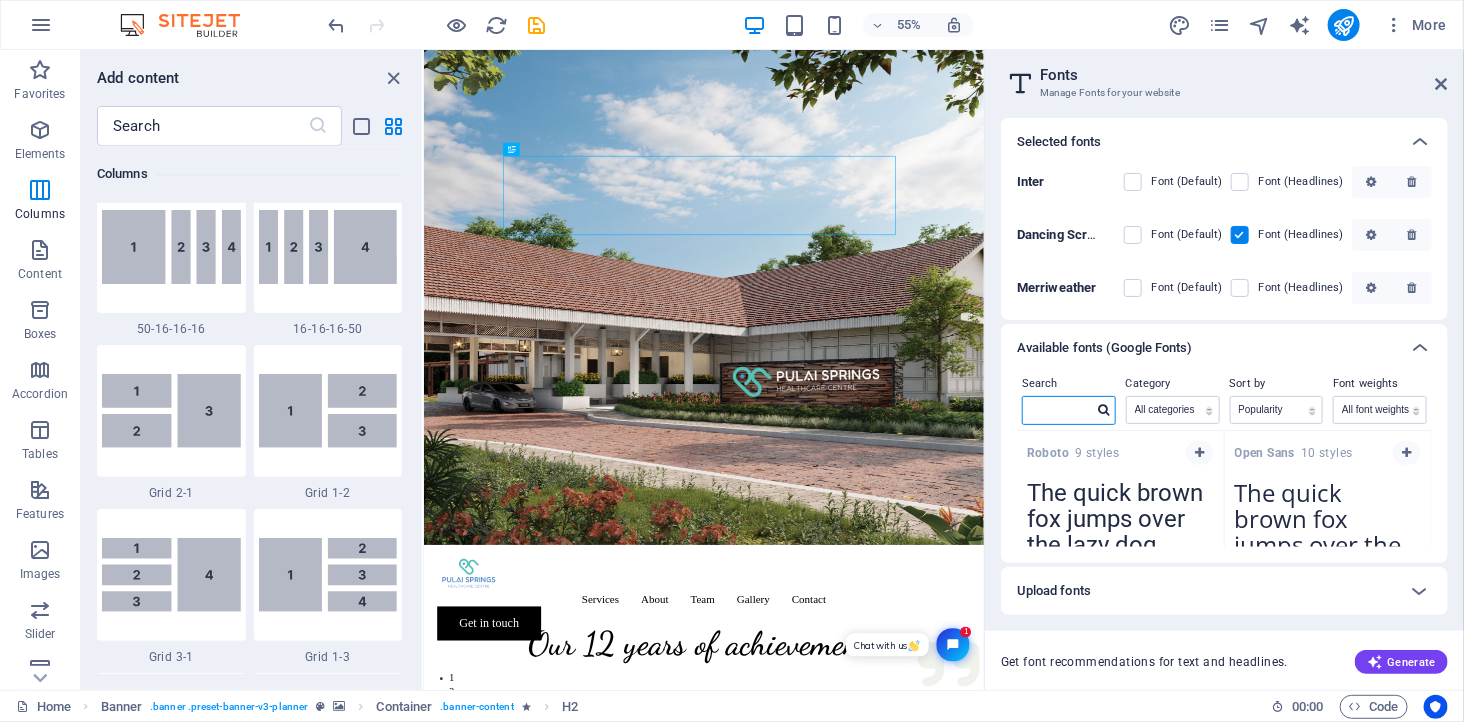 click at bounding box center (1058, 410) 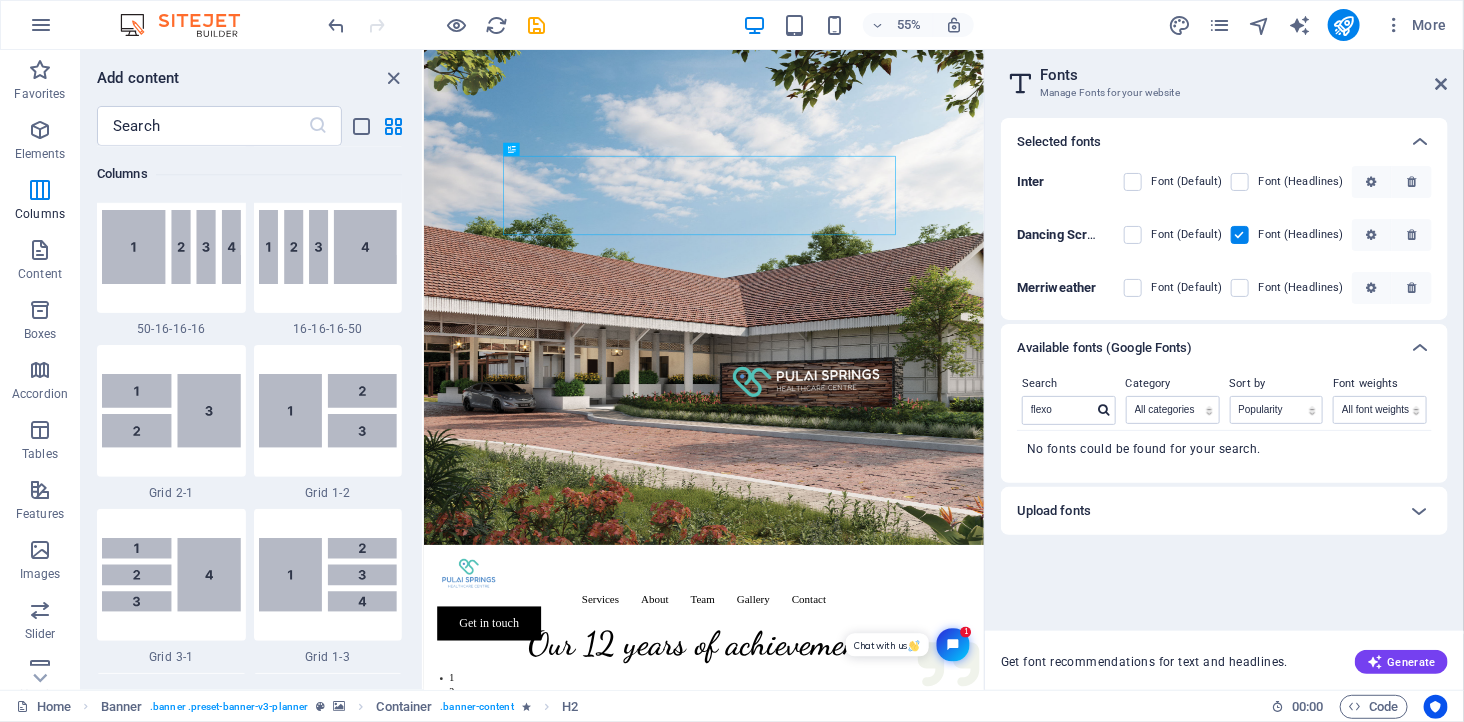 click on "Upload fonts" at bounding box center [1206, 511] 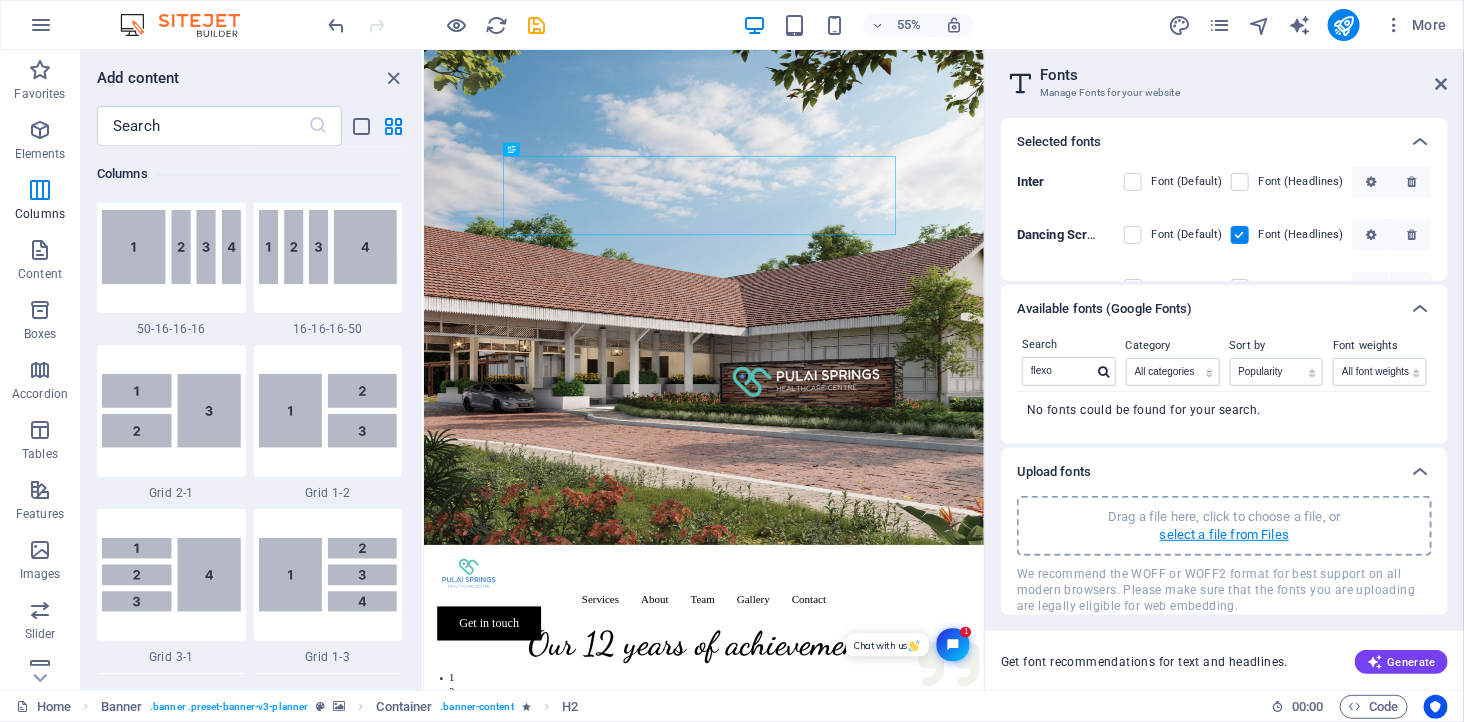 click on "select a file from Files" at bounding box center (1224, 535) 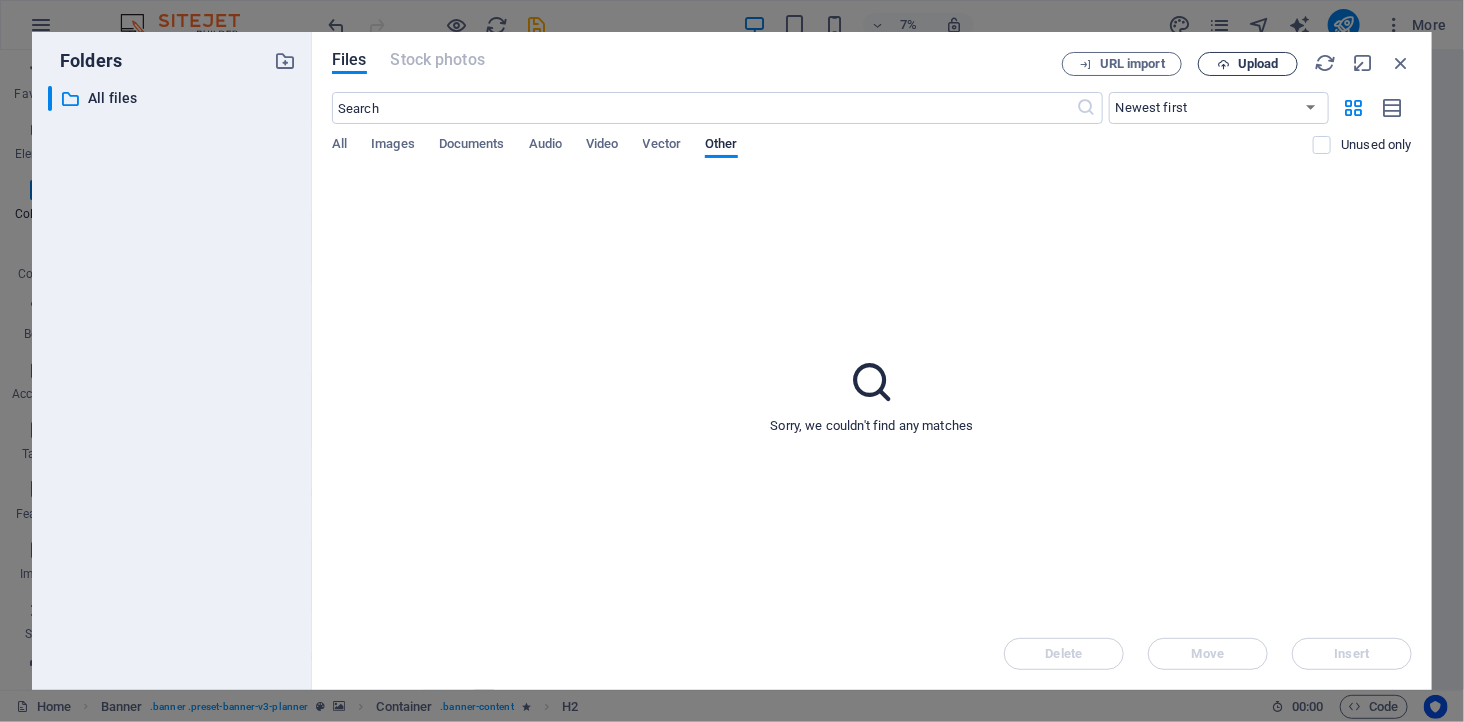 click on "Upload" at bounding box center (1258, 64) 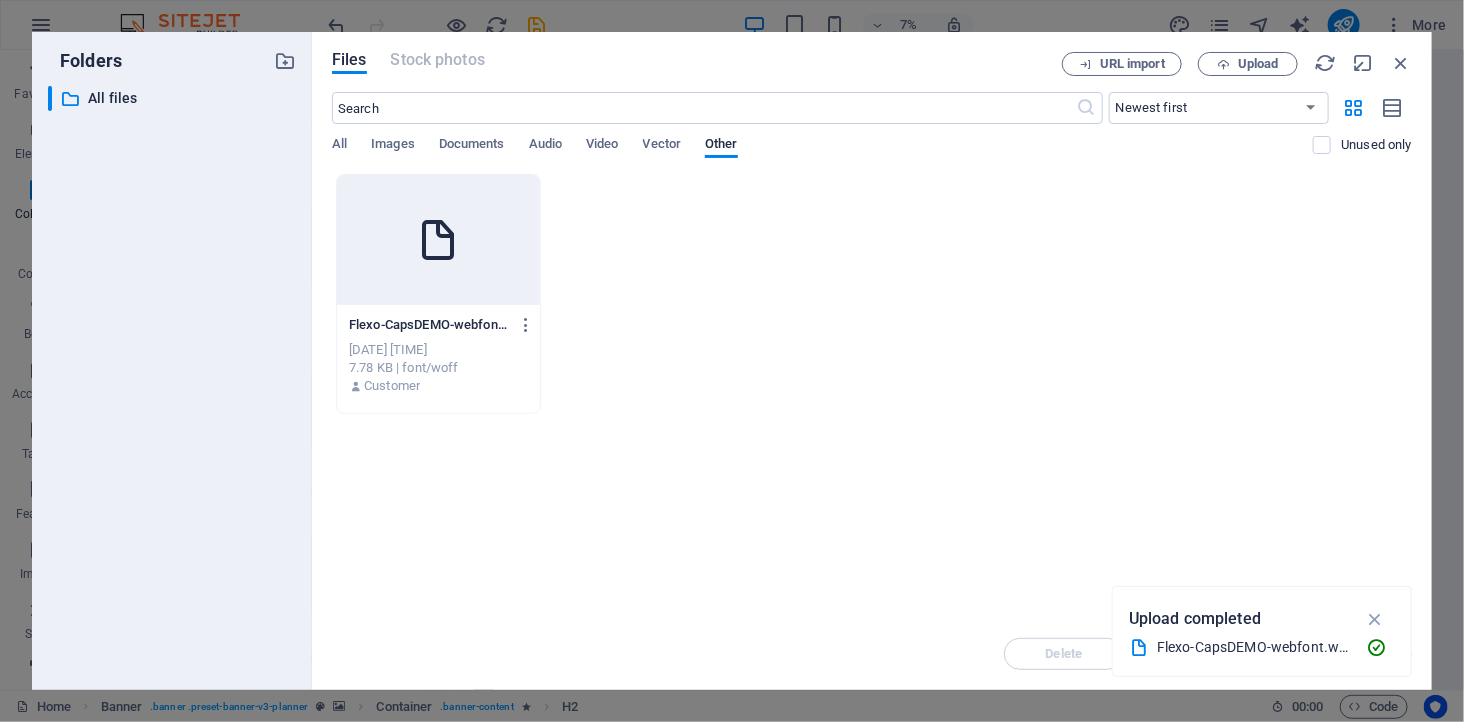 click at bounding box center [438, 240] 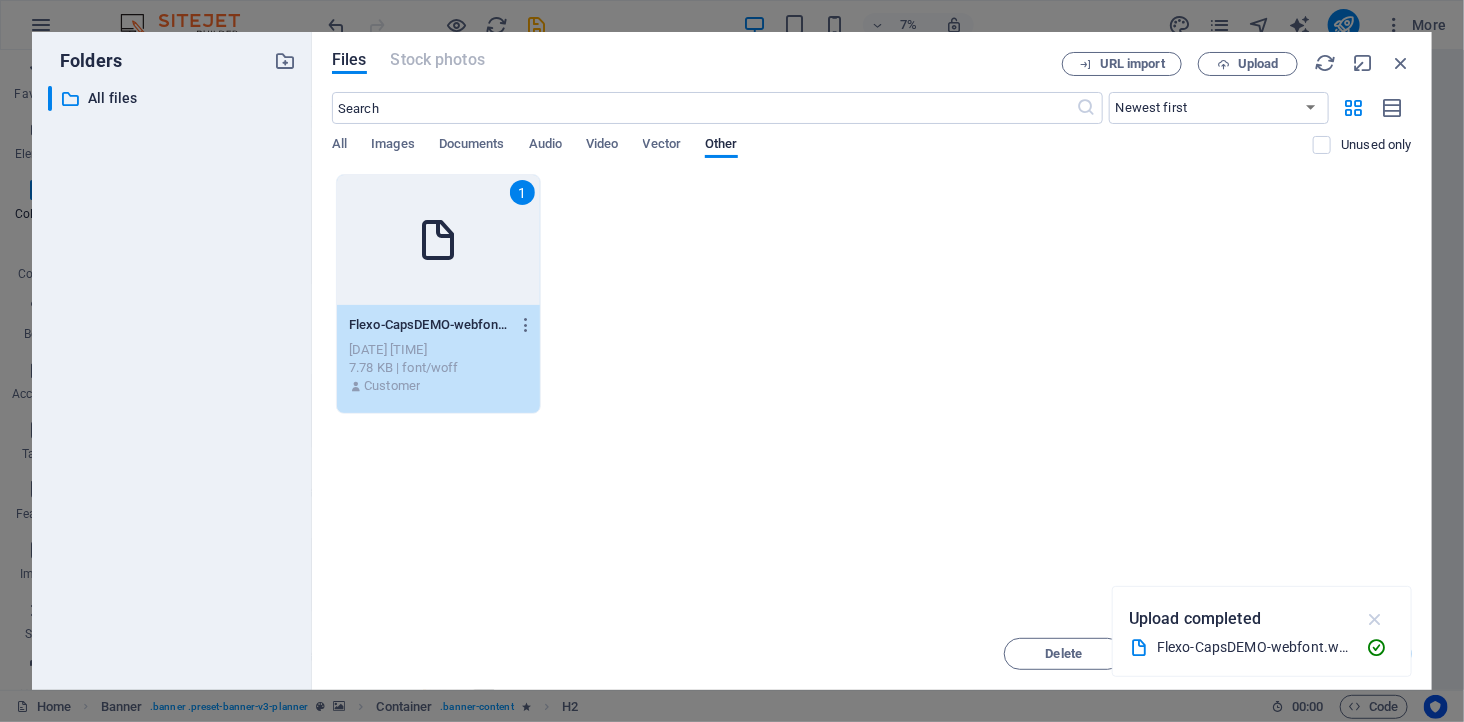 click at bounding box center [1375, 619] 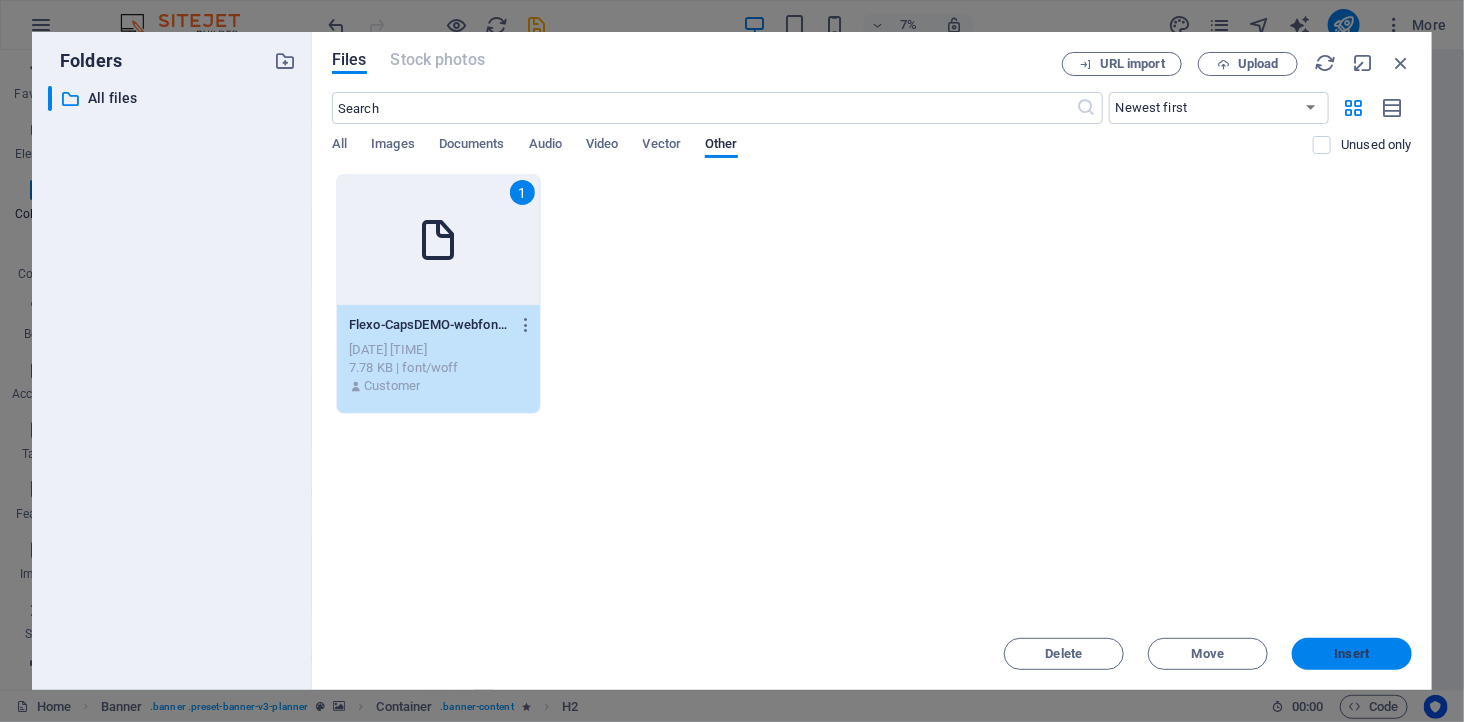 click on "Insert" at bounding box center [1352, 654] 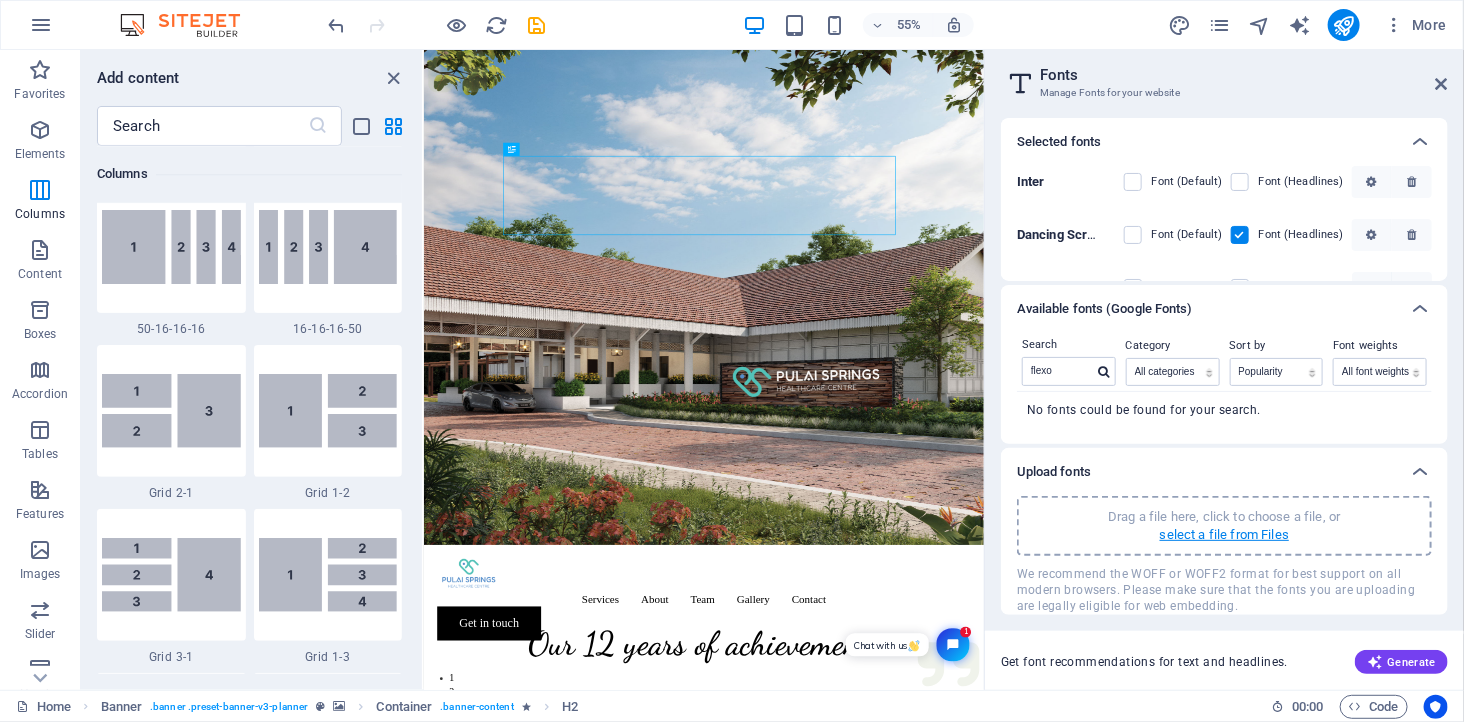 click on "select a file from Files" at bounding box center [1224, 535] 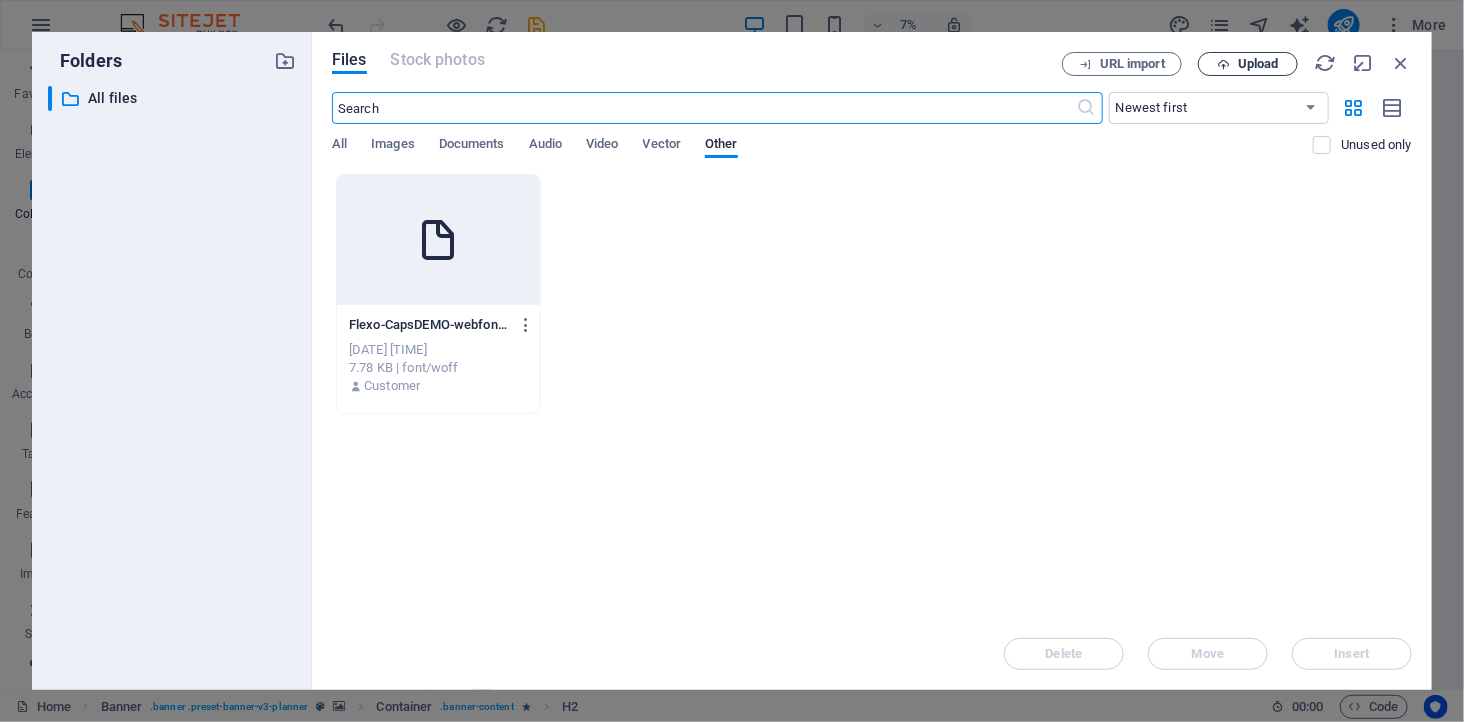 click on "Upload" at bounding box center (1258, 64) 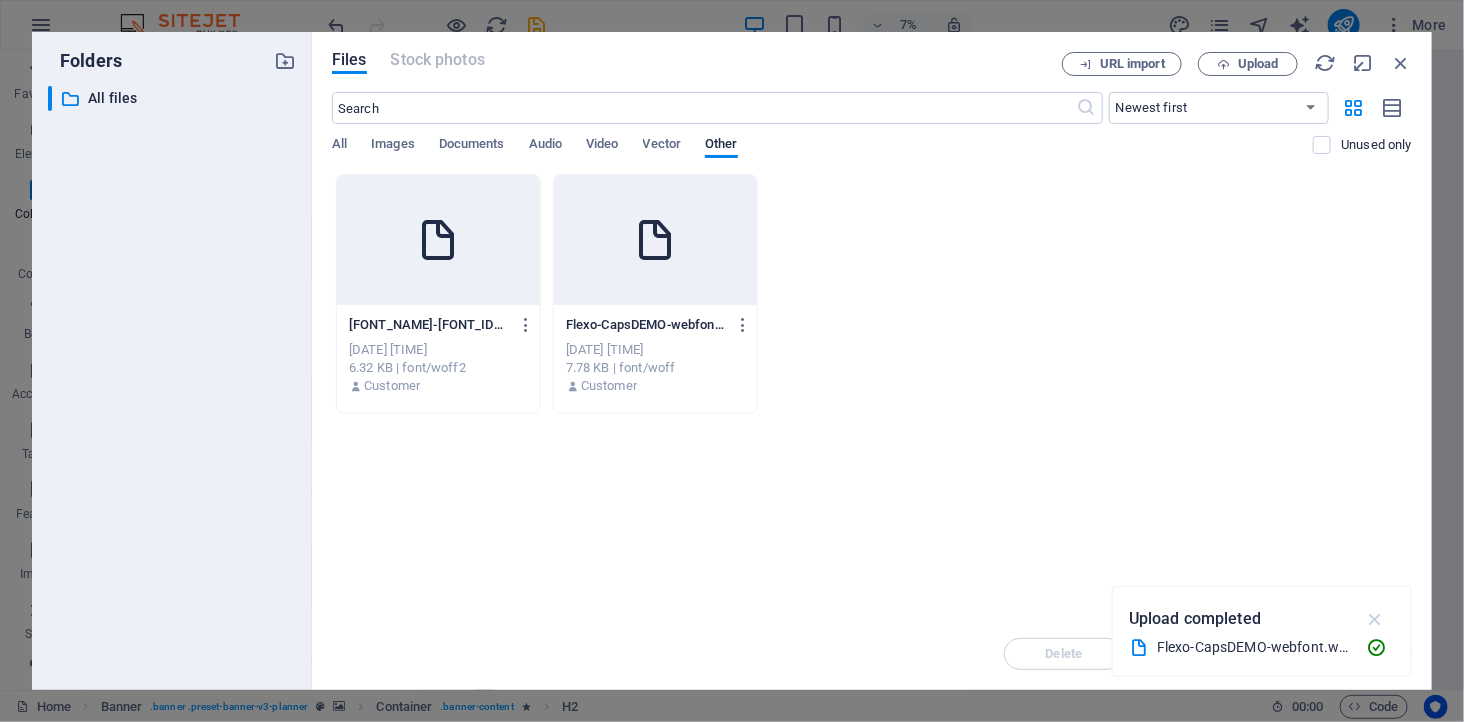 click at bounding box center (1375, 619) 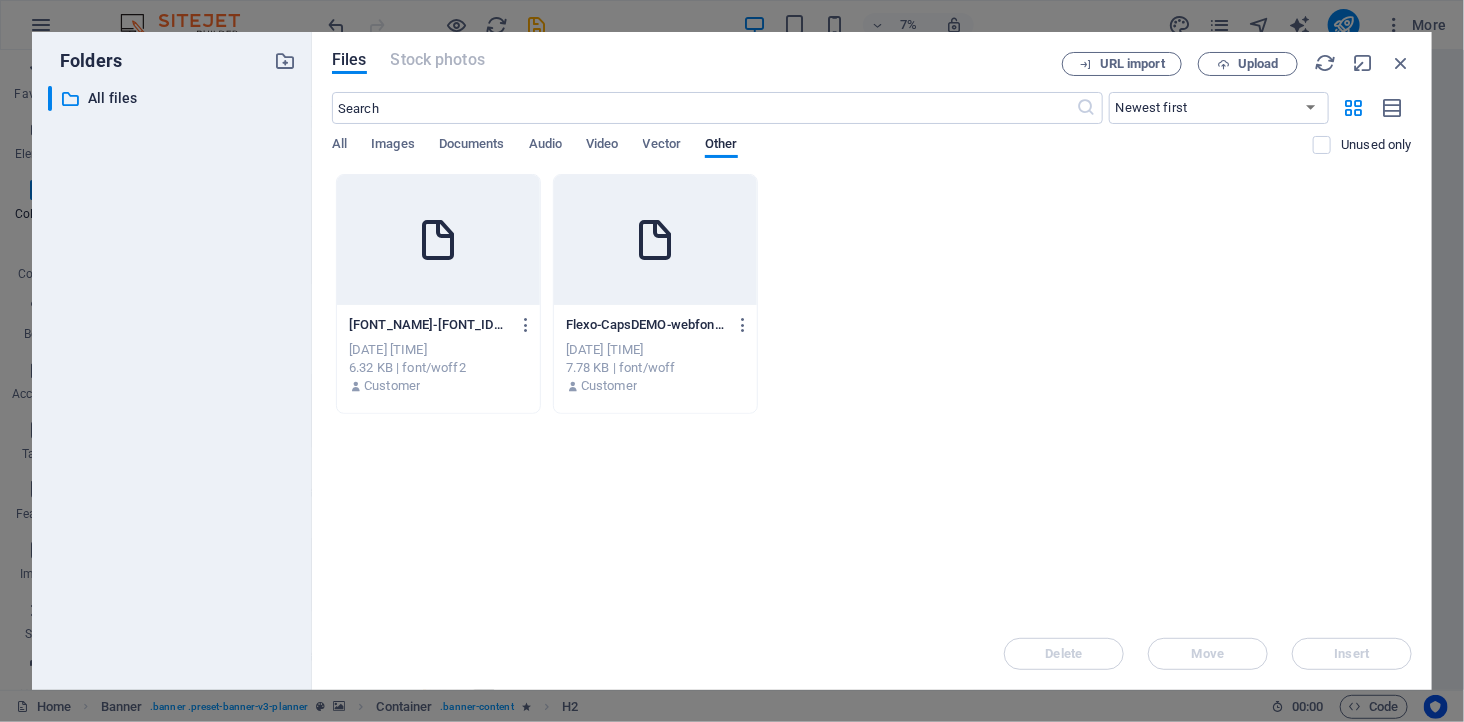click at bounding box center [438, 240] 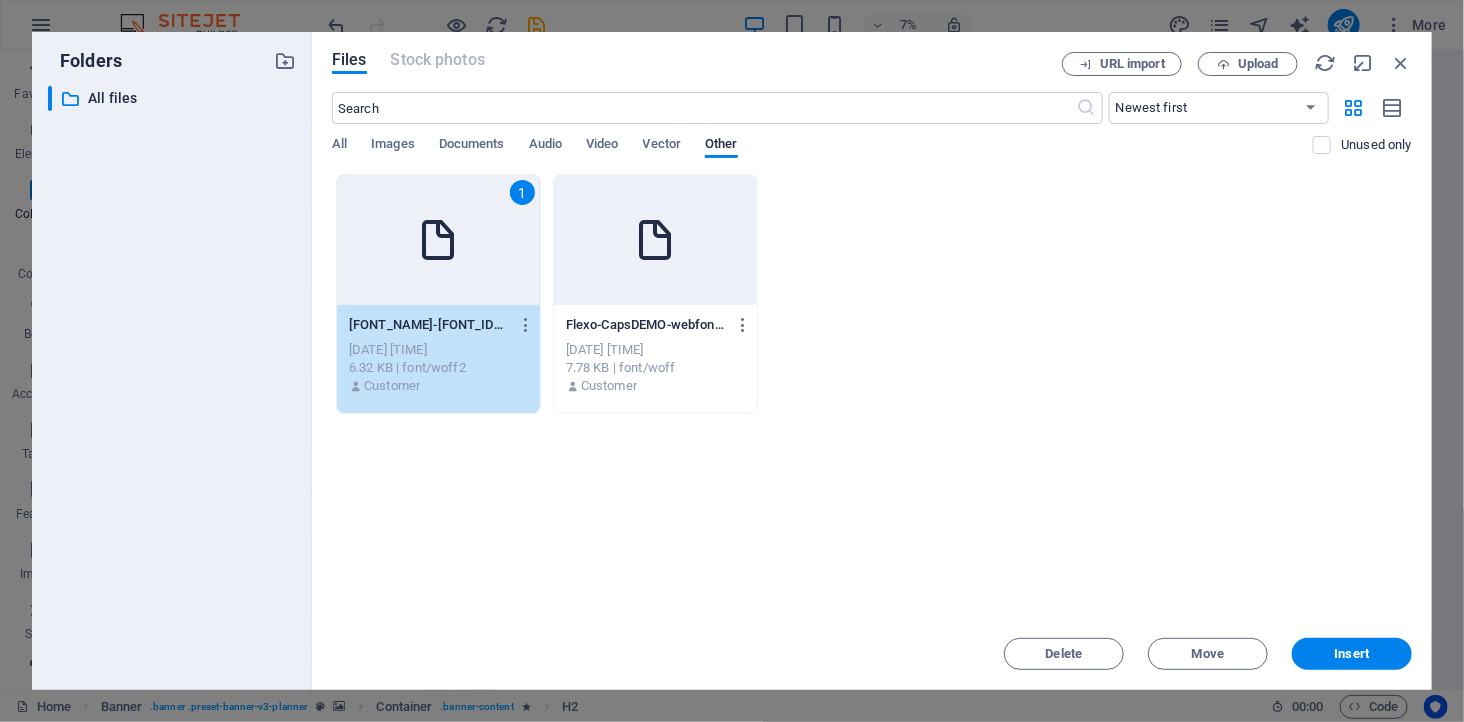 click at bounding box center (655, 240) 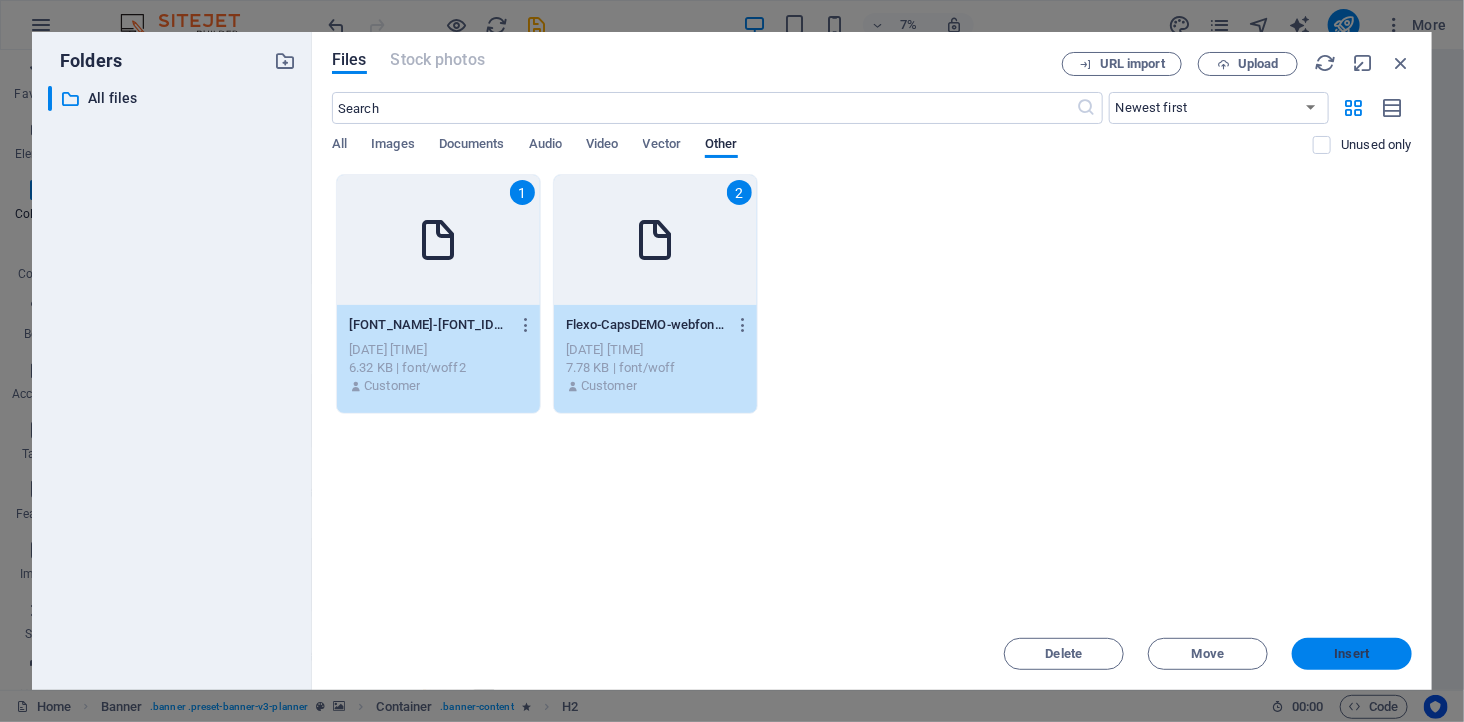 click on "Insert" at bounding box center (1352, 654) 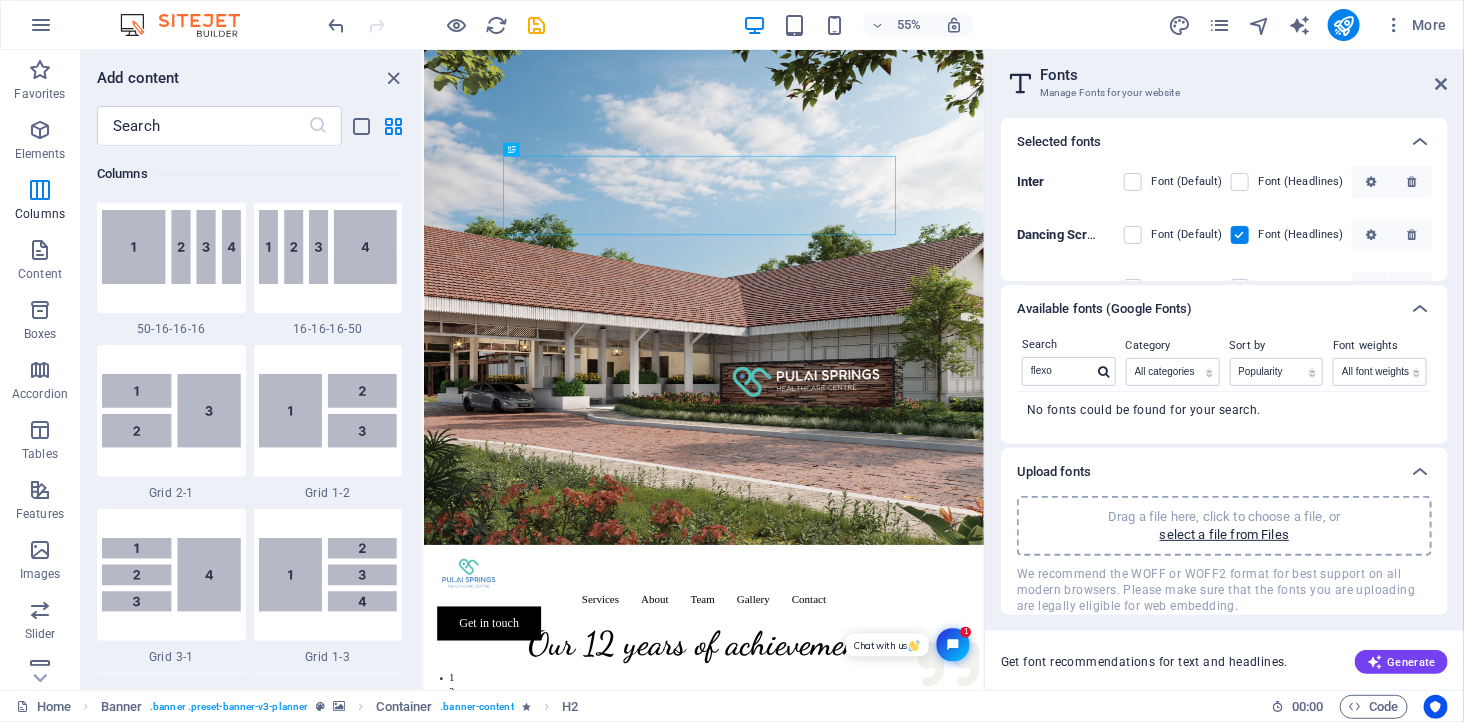 drag, startPoint x: 1094, startPoint y: 375, endPoint x: 985, endPoint y: 366, distance: 109.370926 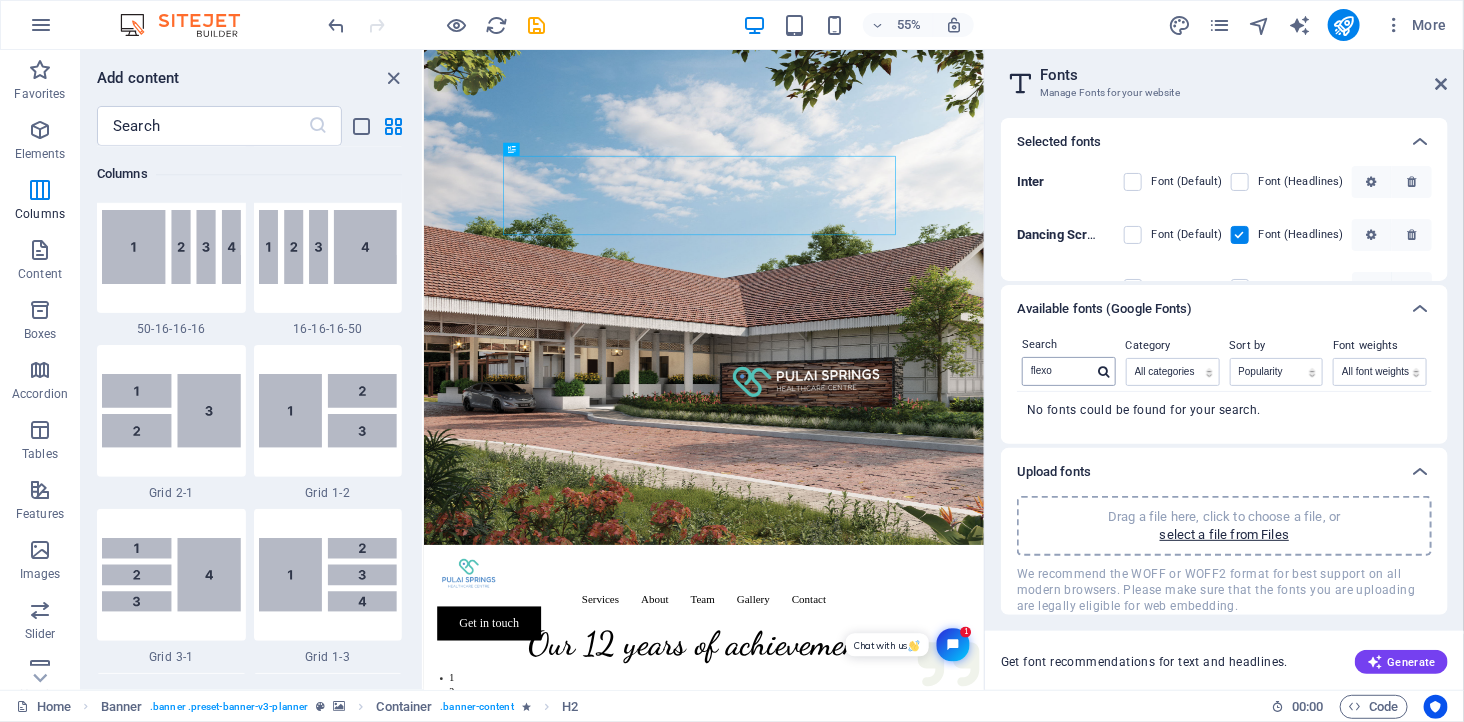 click at bounding box center [1103, 372] 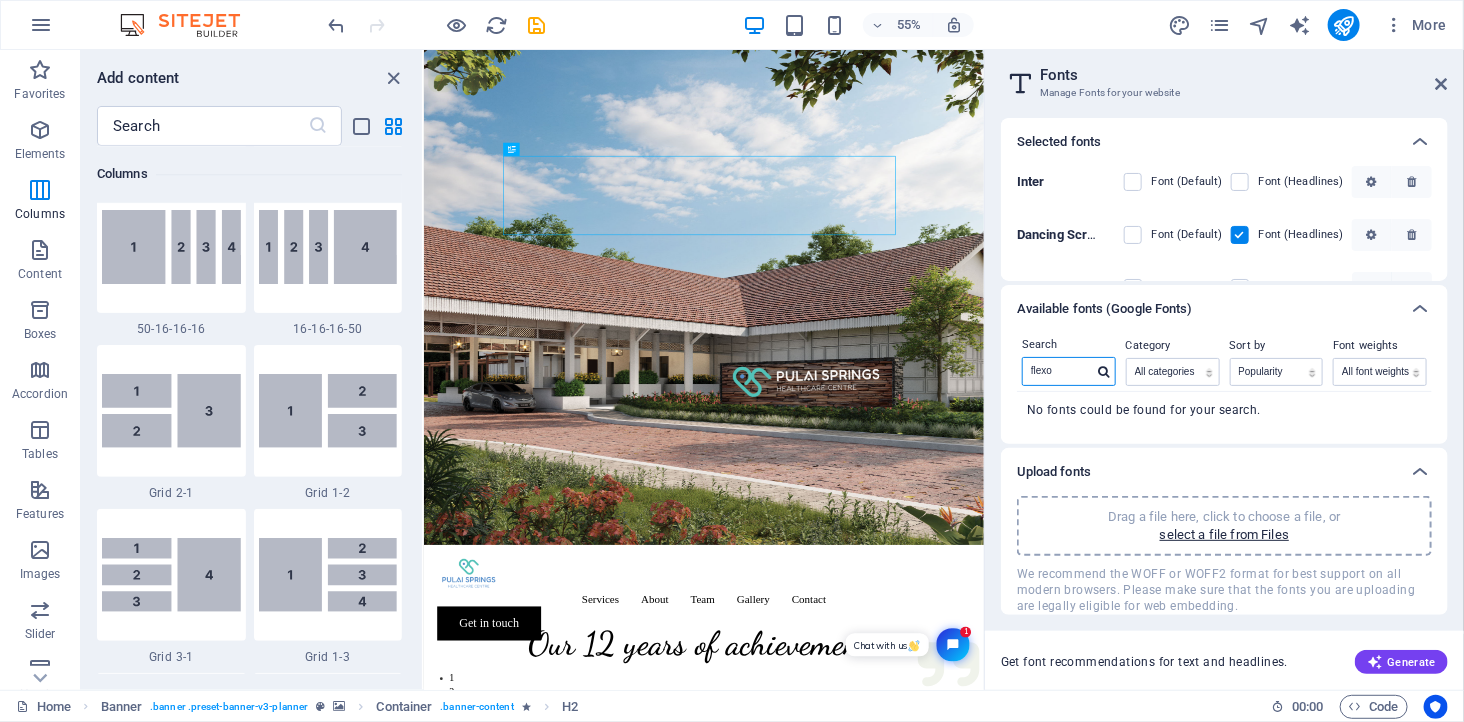 click on "flexo" at bounding box center [1058, 371] 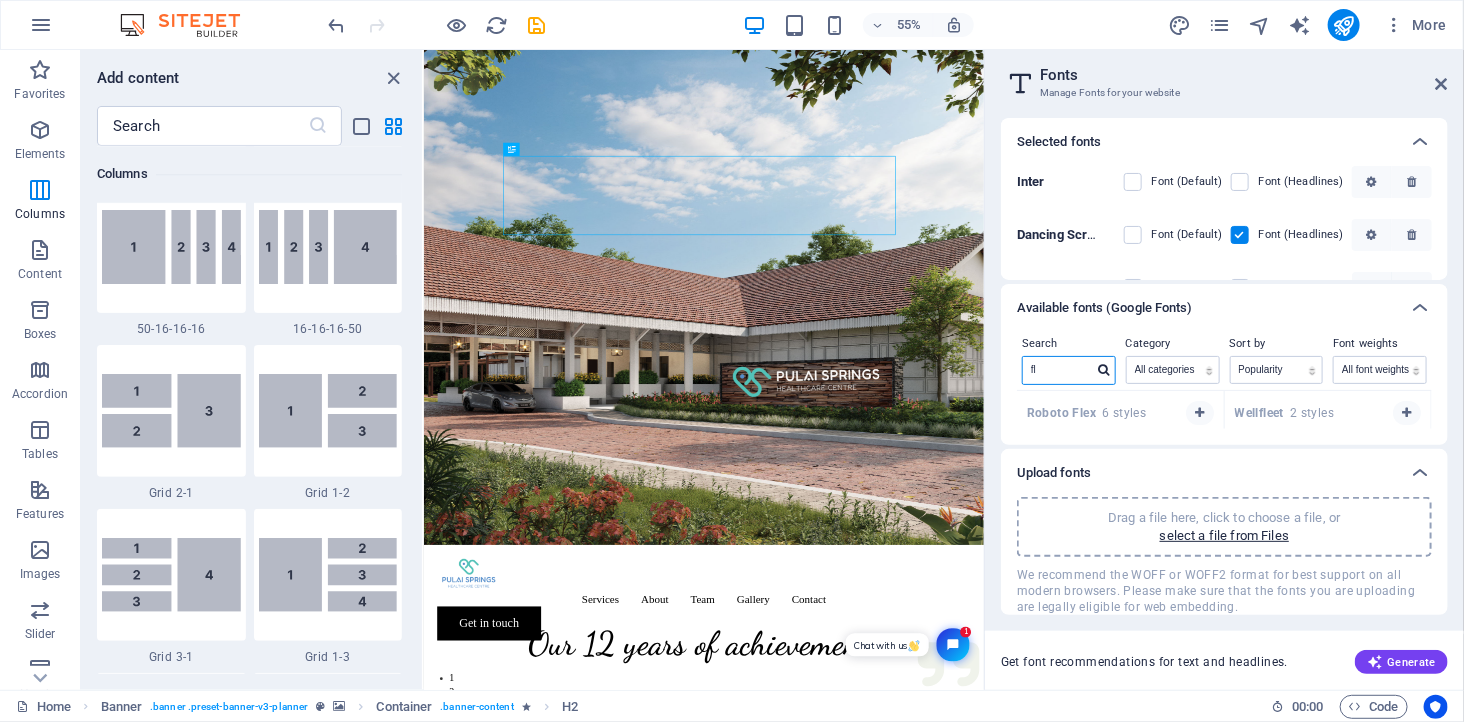 type on "f" 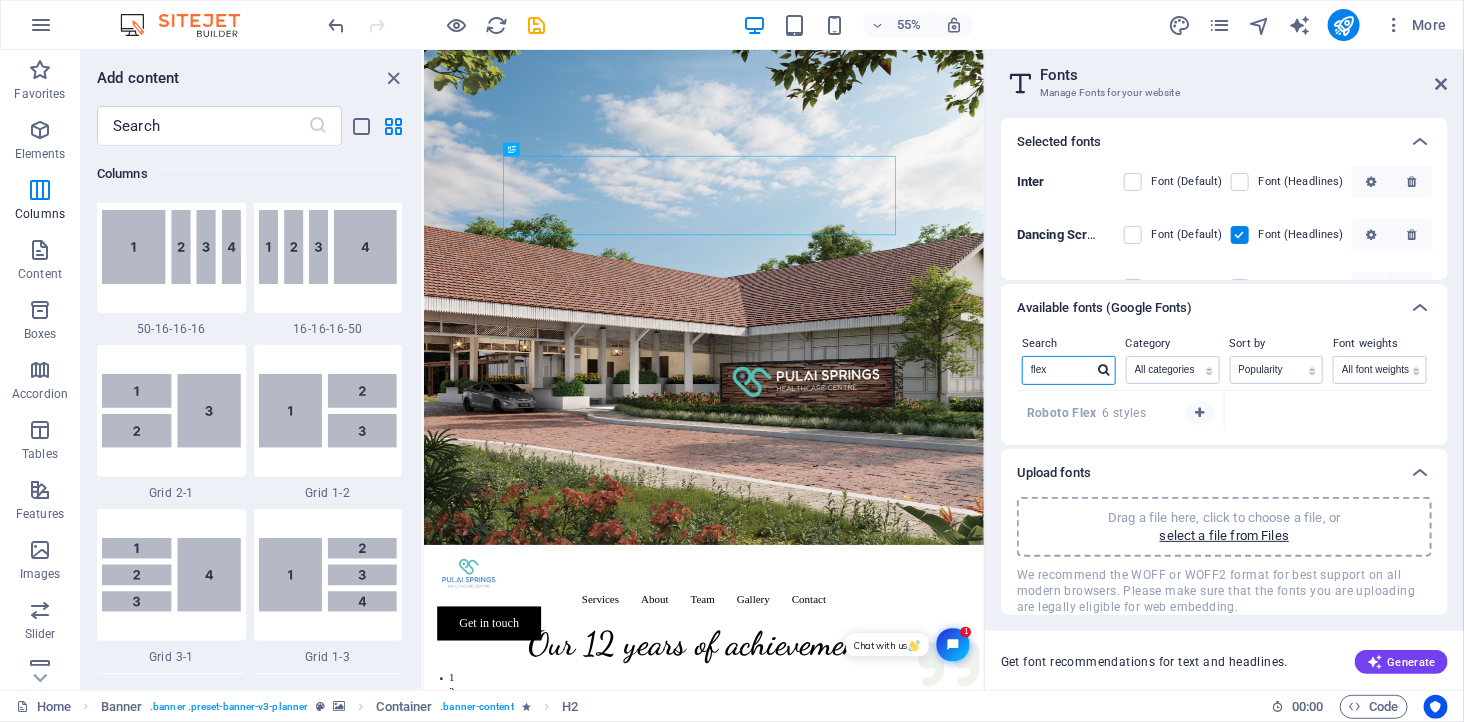 type on "flexo" 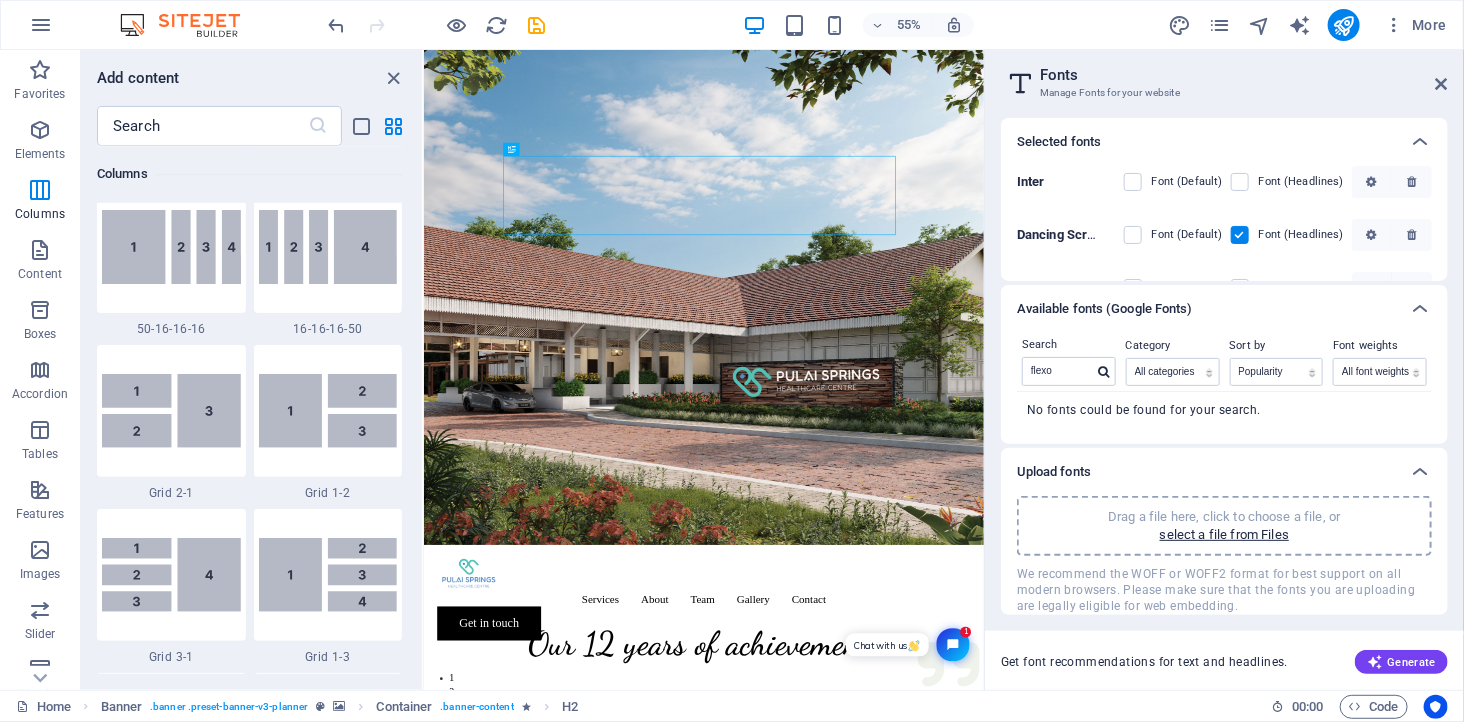 click on "Selected fonts Inter Font (Default) Font (Headlines) Dancing Script Font (Default) Font (Headlines) Merriweather Font (Default) Font (Headlines) [FONT_NAME] [FONT_IDENTIFIER] Font (Default) Font (Headlines) [FONT_NAME] [FONT_IDENTIFIER] Font (Default) Font (Headlines) Available fonts (Google Fonts) Search flexo Category All categories serif display monospace sans-serif handwriting Sort by Name Category Popularity Font weights All font weights 100 100italic 200 200italic 300 300italic 500 500italic 600 600italic 700 700italic 800 800italic 900 900italic italic regular No fonts could be found for your search. Upload fonts Drag a file here, click to choose a file, or select a file from Files We recommend the WOFF or WOFF2 format for best support on all modern browsers. Please make sure that the fonts you are uploading are legally eligible for web embedding. Get font recommendations for text and headlines. Generate" at bounding box center (1224, 396) 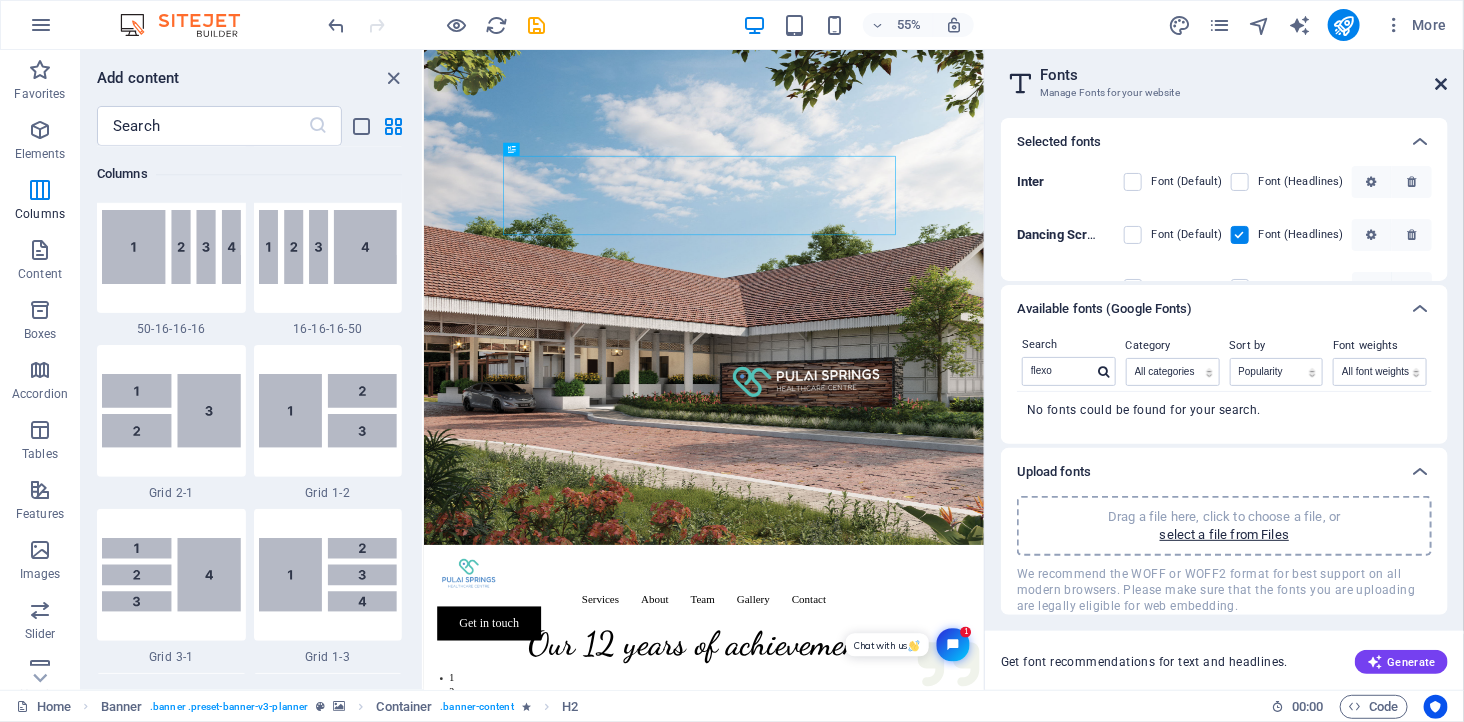 click at bounding box center (1442, 84) 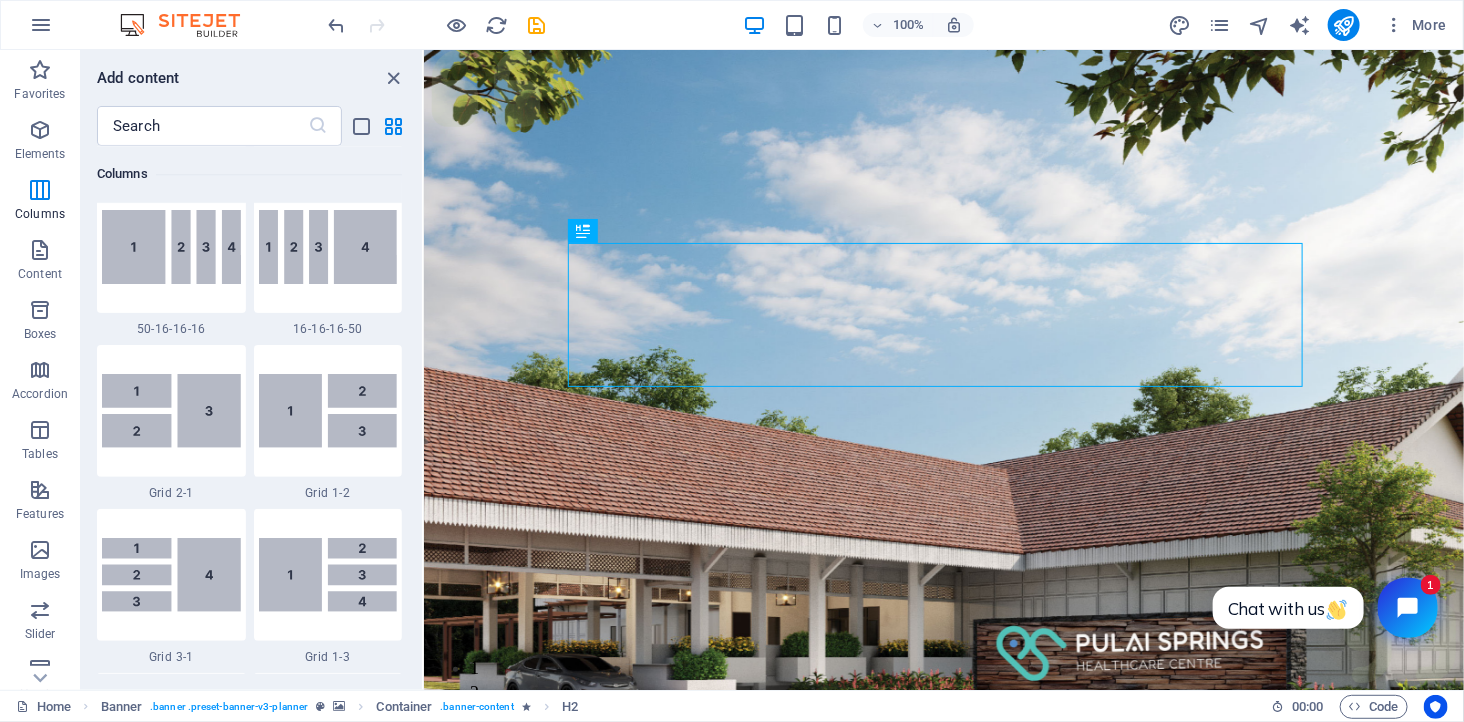 click on "100% More" at bounding box center (890, 25) 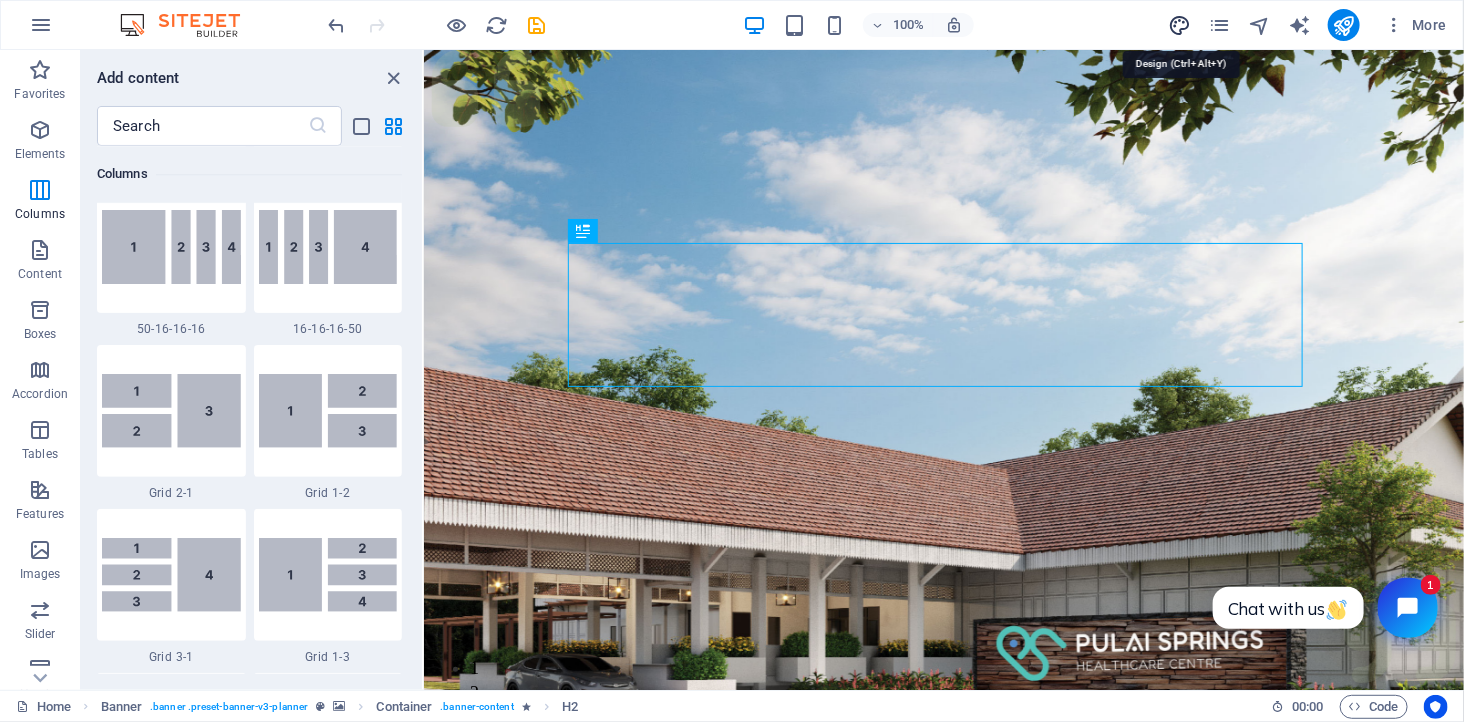 click at bounding box center [1179, 25] 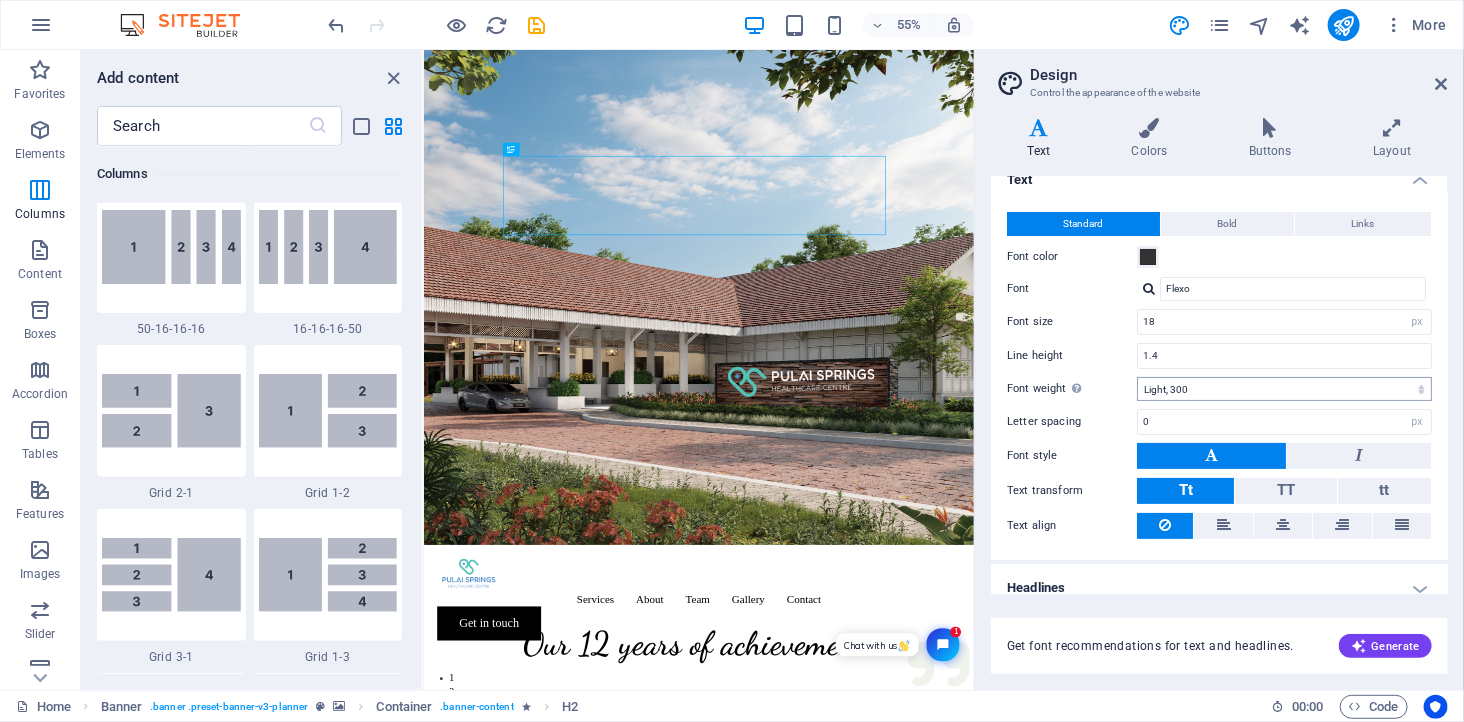 scroll, scrollTop: 34, scrollLeft: 0, axis: vertical 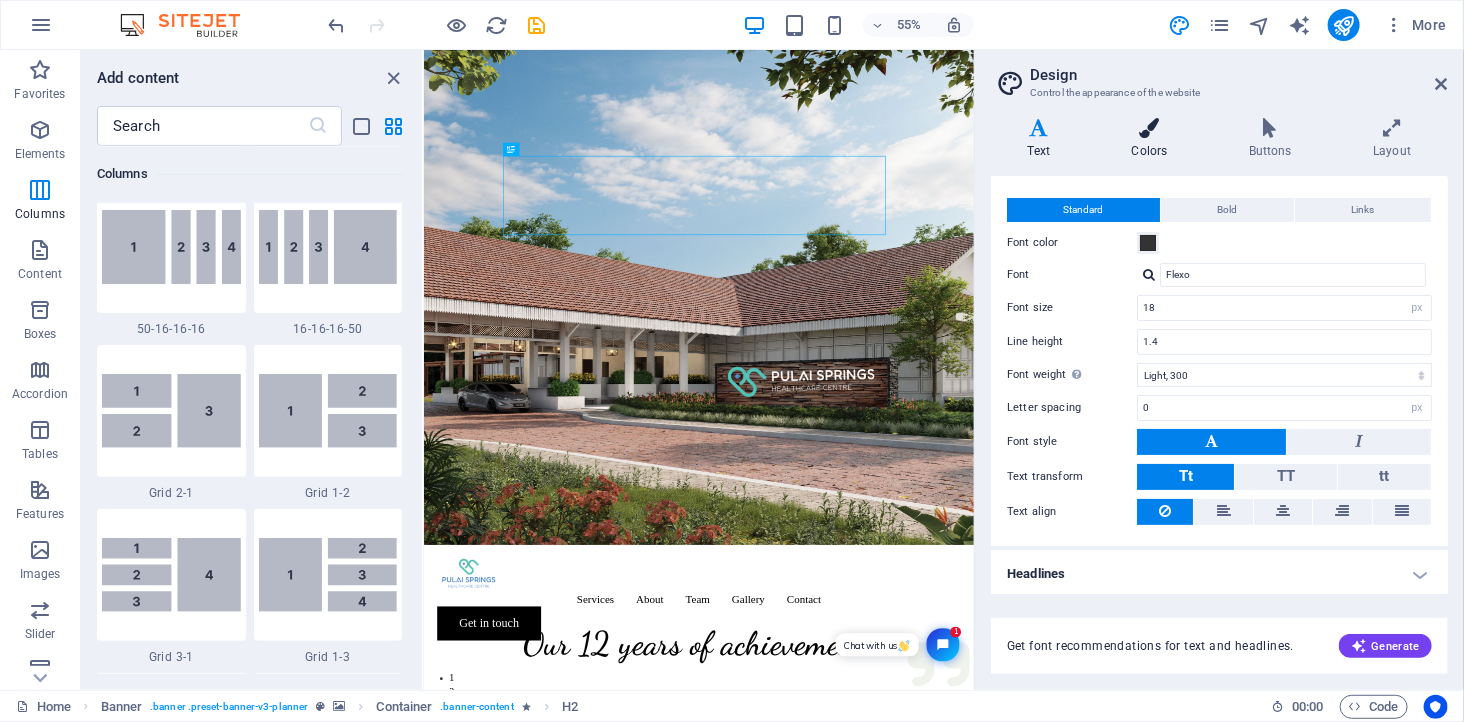 click at bounding box center (1149, 128) 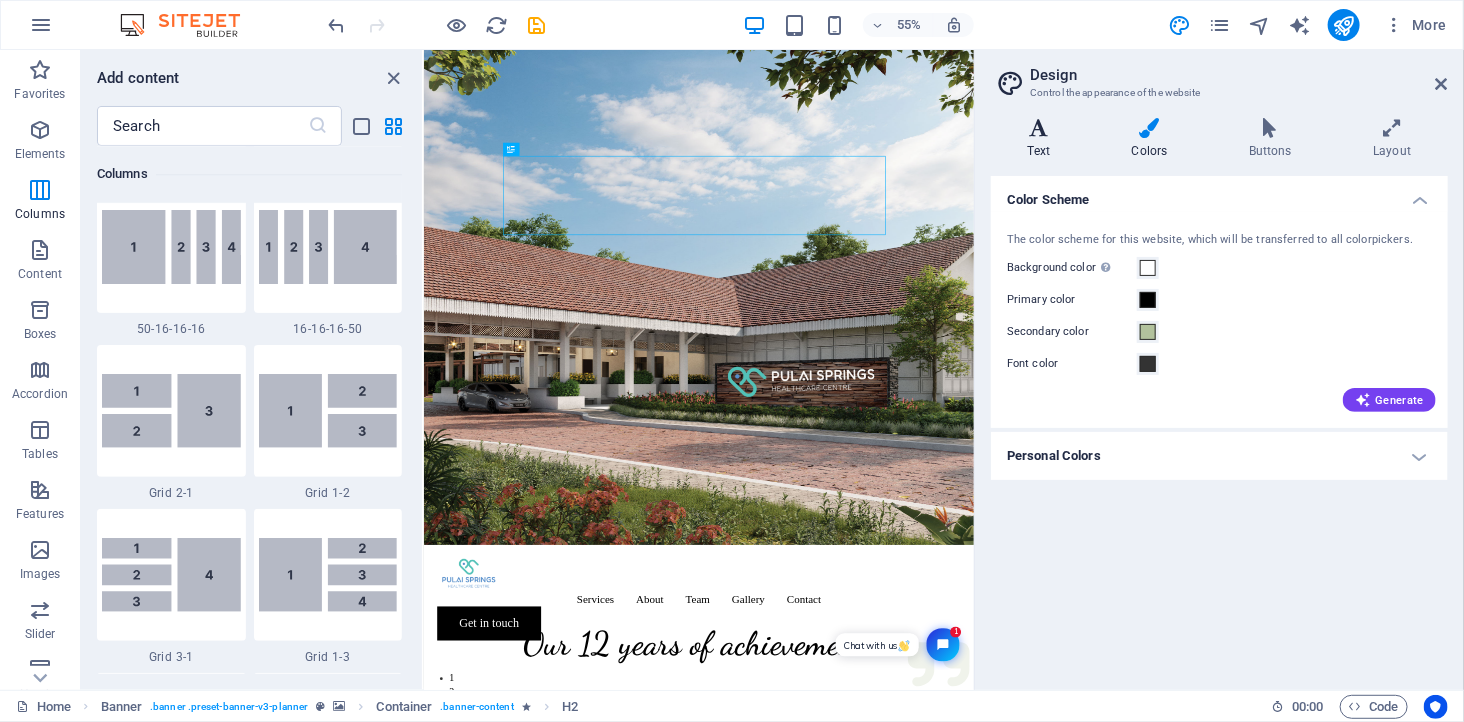 click at bounding box center (1039, 128) 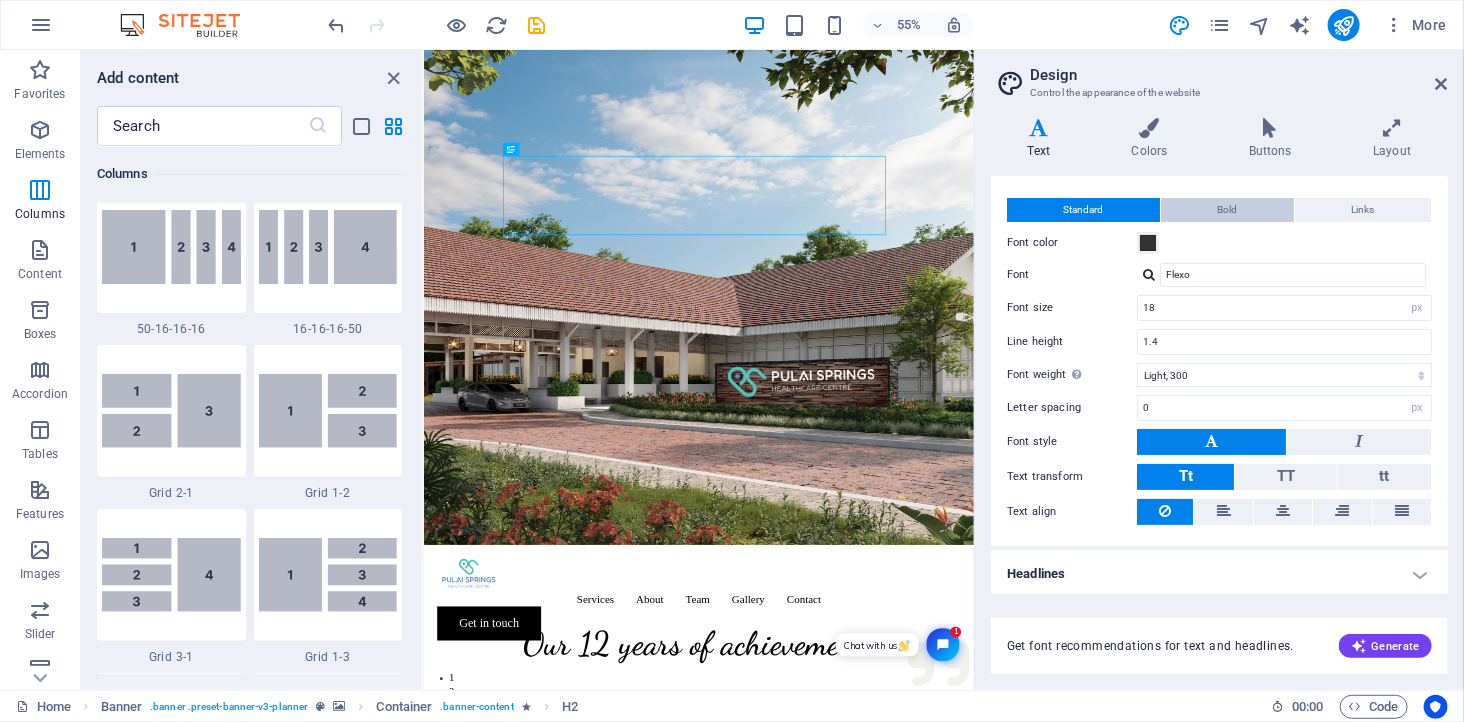 click on "Bold" at bounding box center [1227, 210] 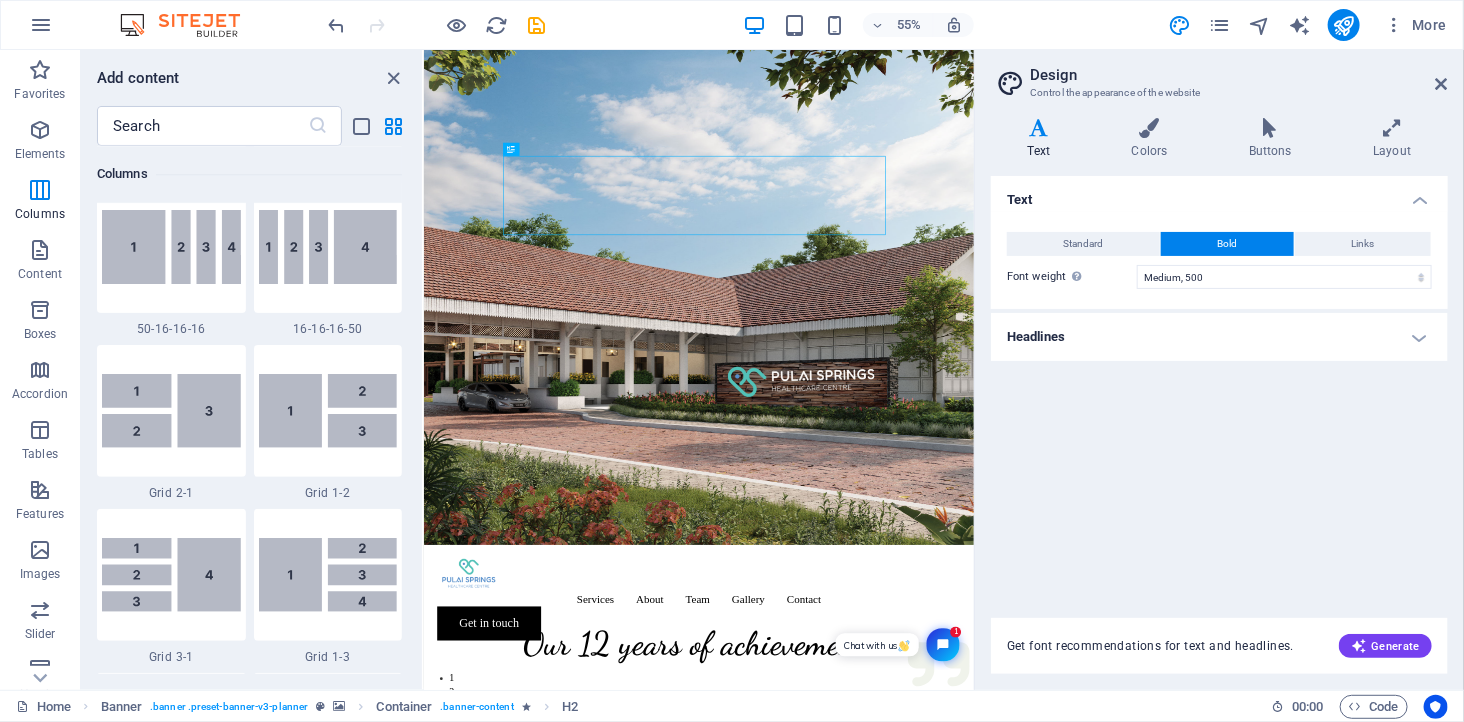 scroll, scrollTop: 0, scrollLeft: 0, axis: both 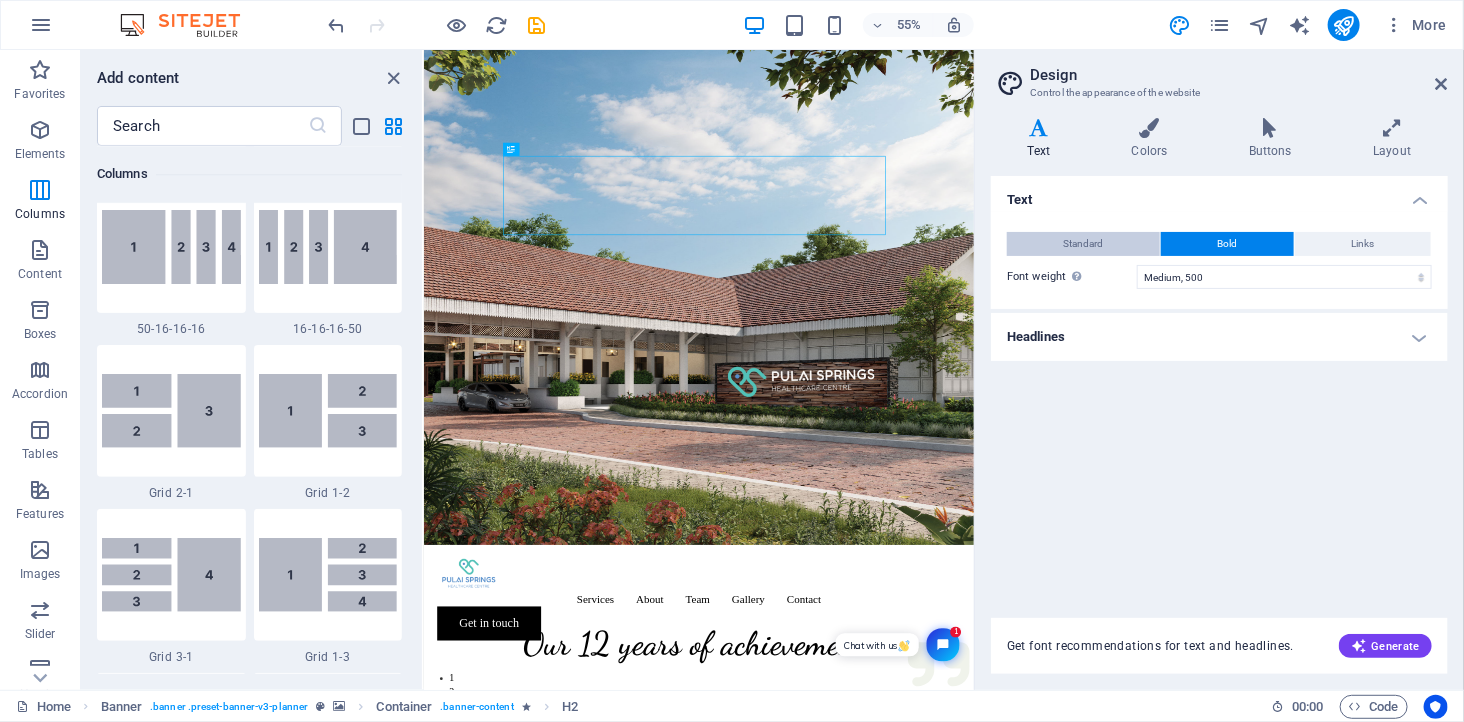 click on "Standard" at bounding box center (1084, 244) 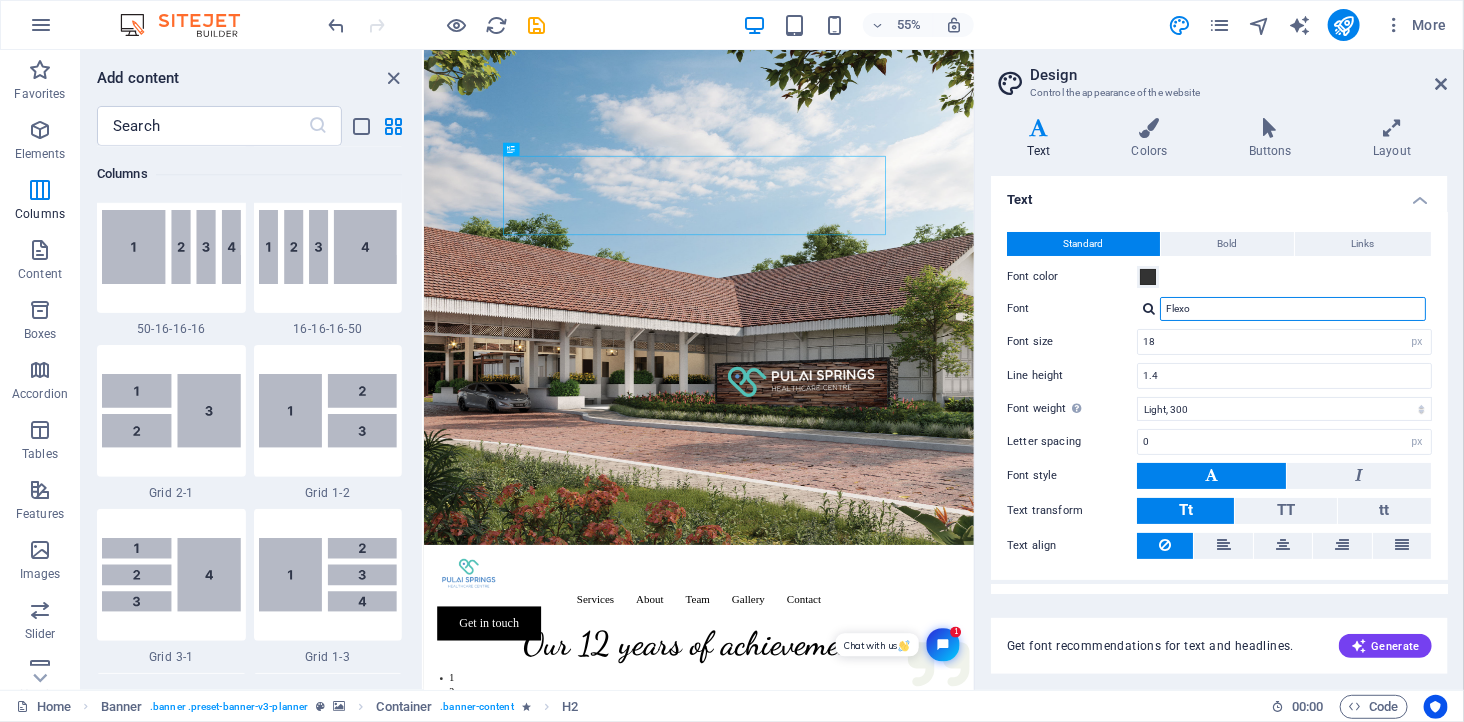 click on "Flexo" at bounding box center (1293, 309) 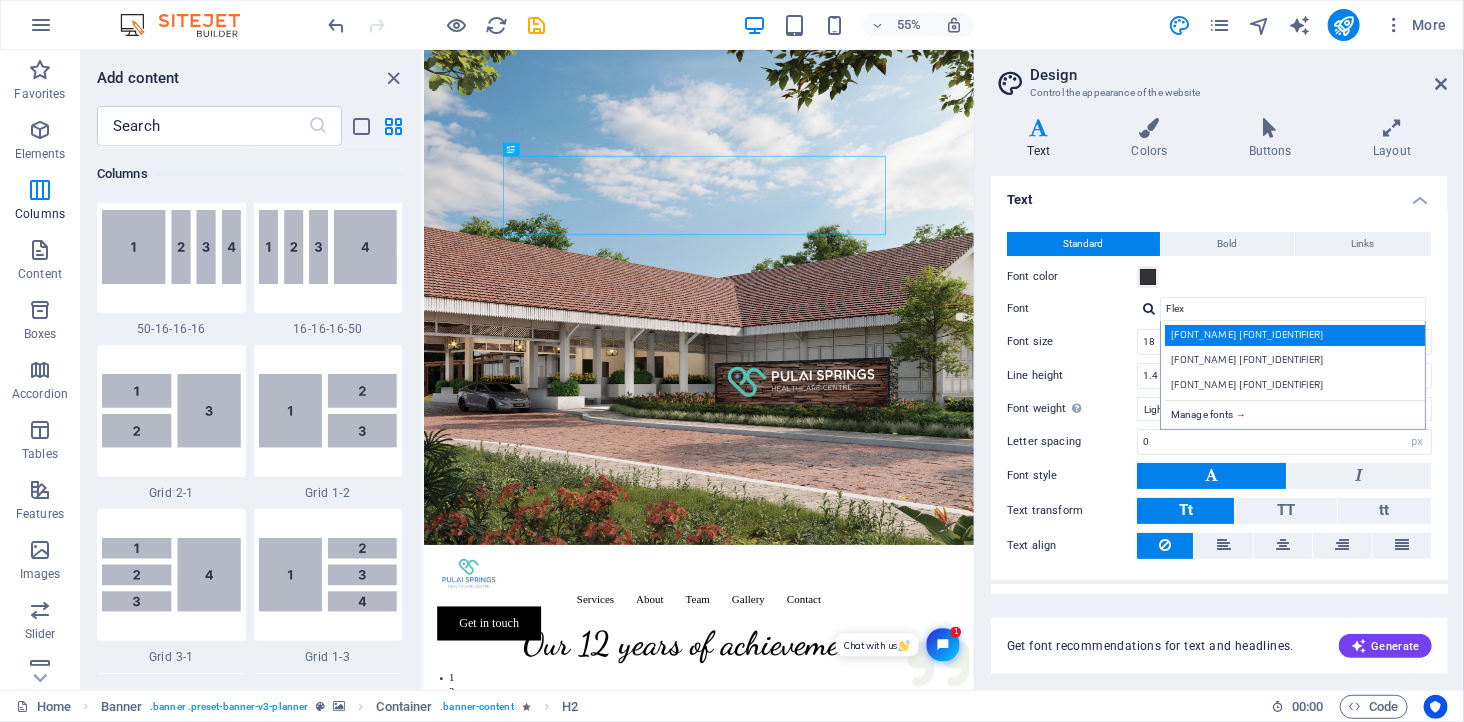 click on "[FONT_NAME] [FONT_IDENTIFIER]" at bounding box center [1297, 335] 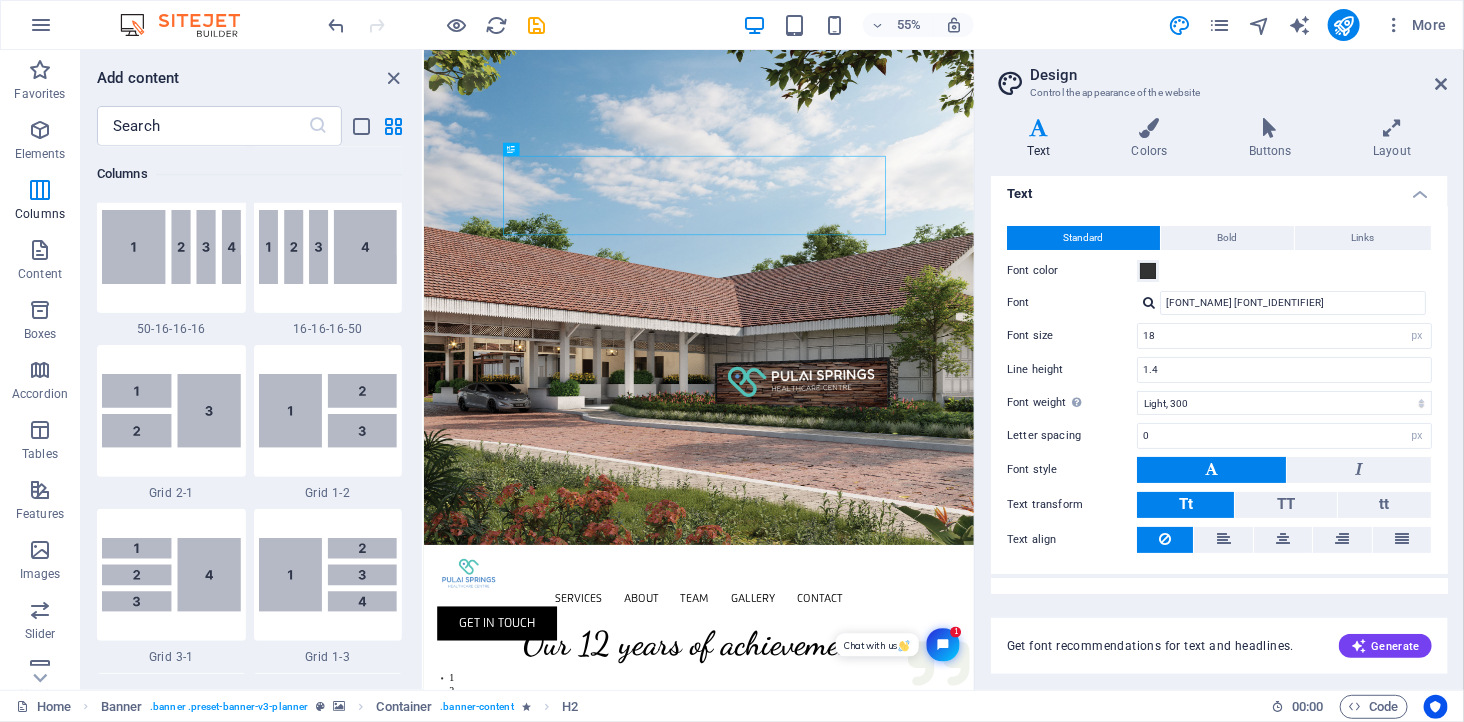 scroll, scrollTop: 0, scrollLeft: 0, axis: both 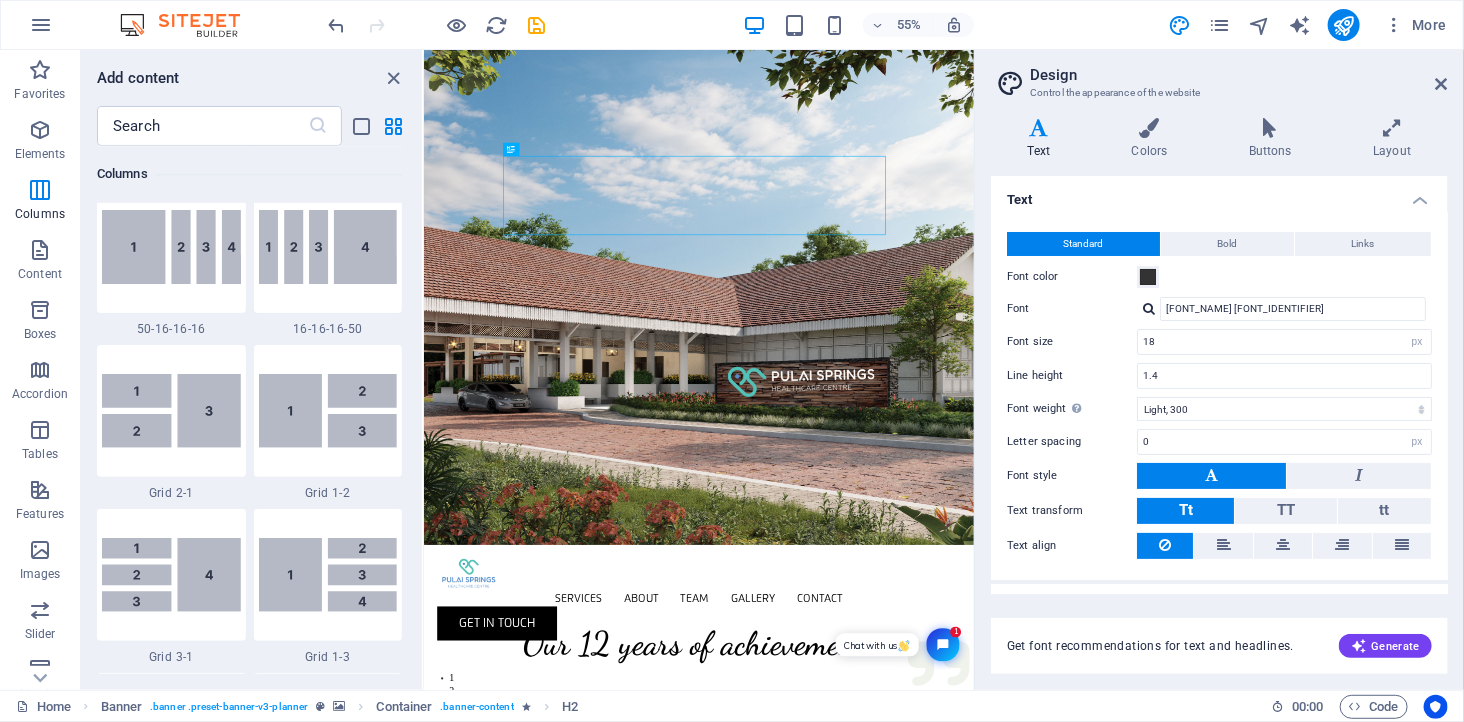 click on "Text" at bounding box center [1219, 194] 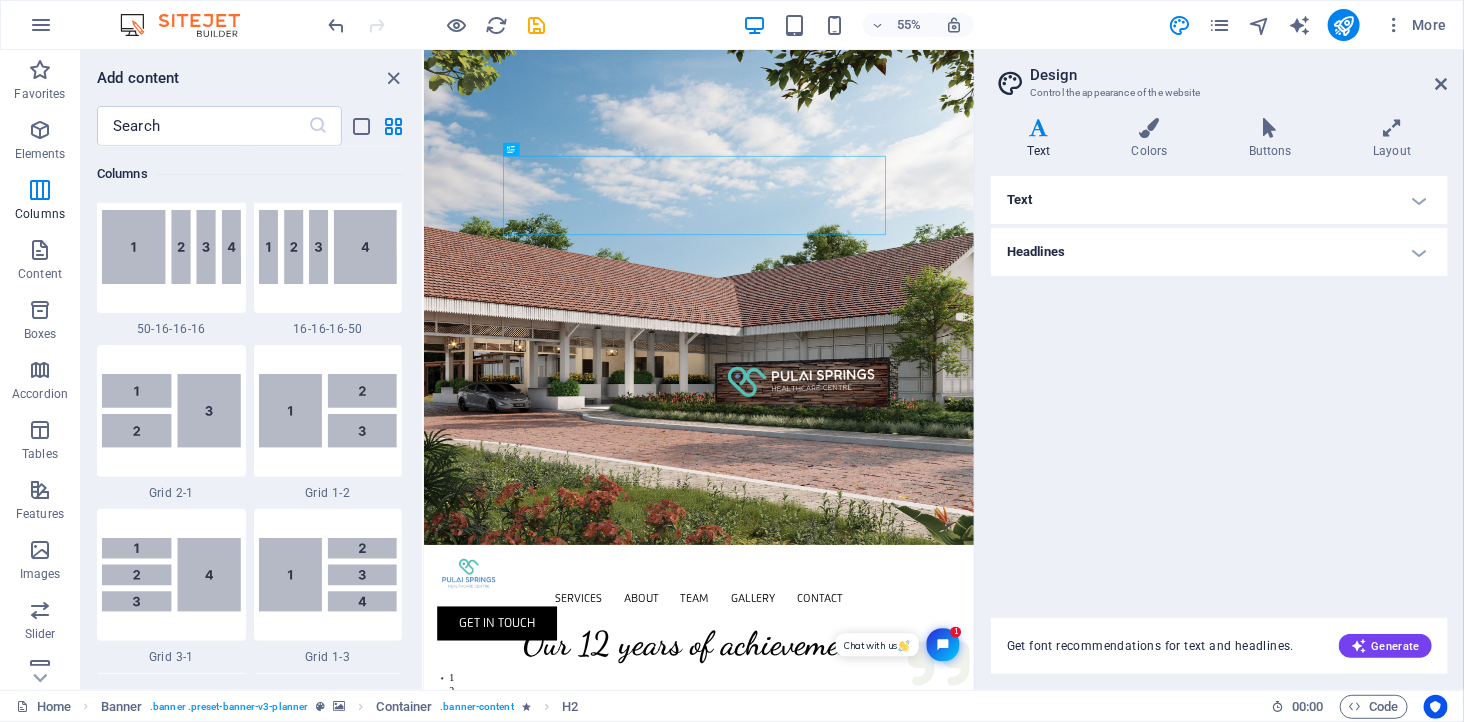 click on "Headlines" at bounding box center [1219, 252] 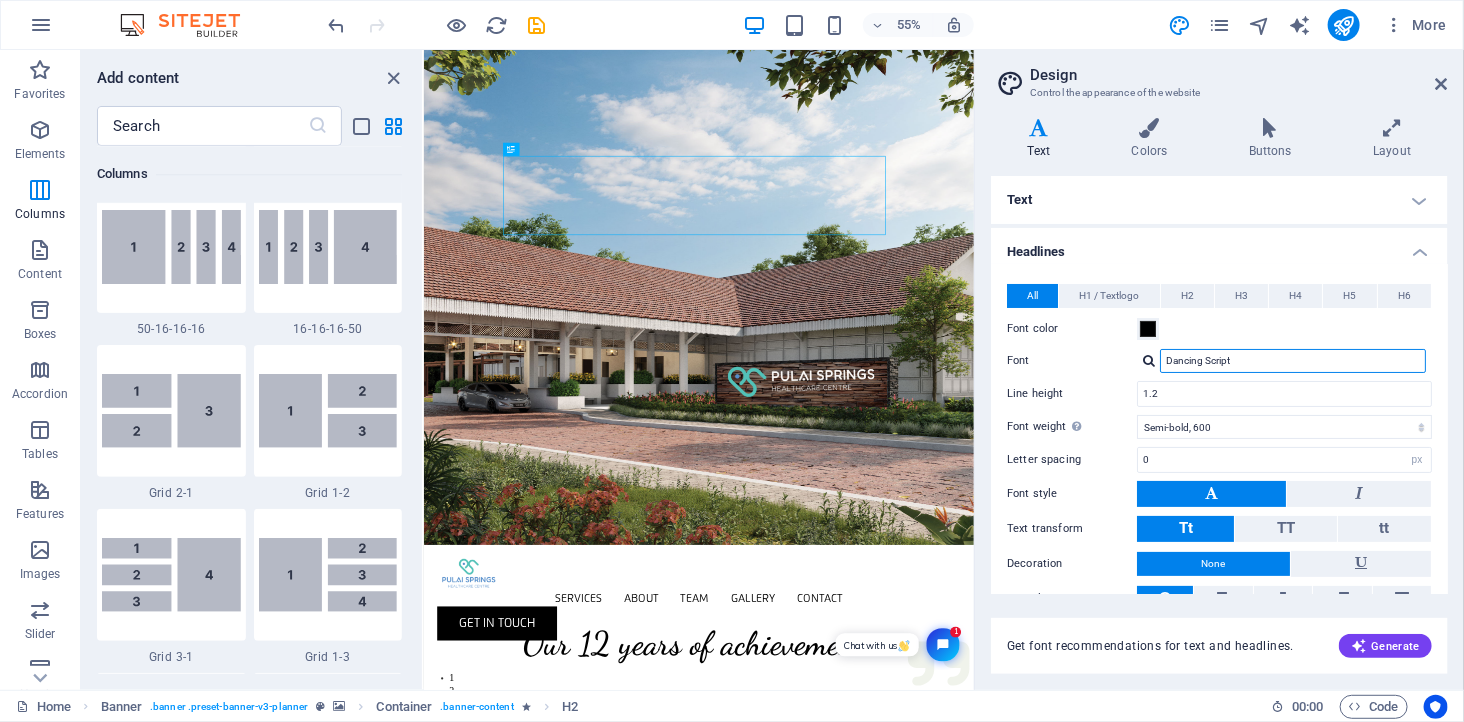 drag, startPoint x: 1246, startPoint y: 360, endPoint x: 1134, endPoint y: 338, distance: 114.14027 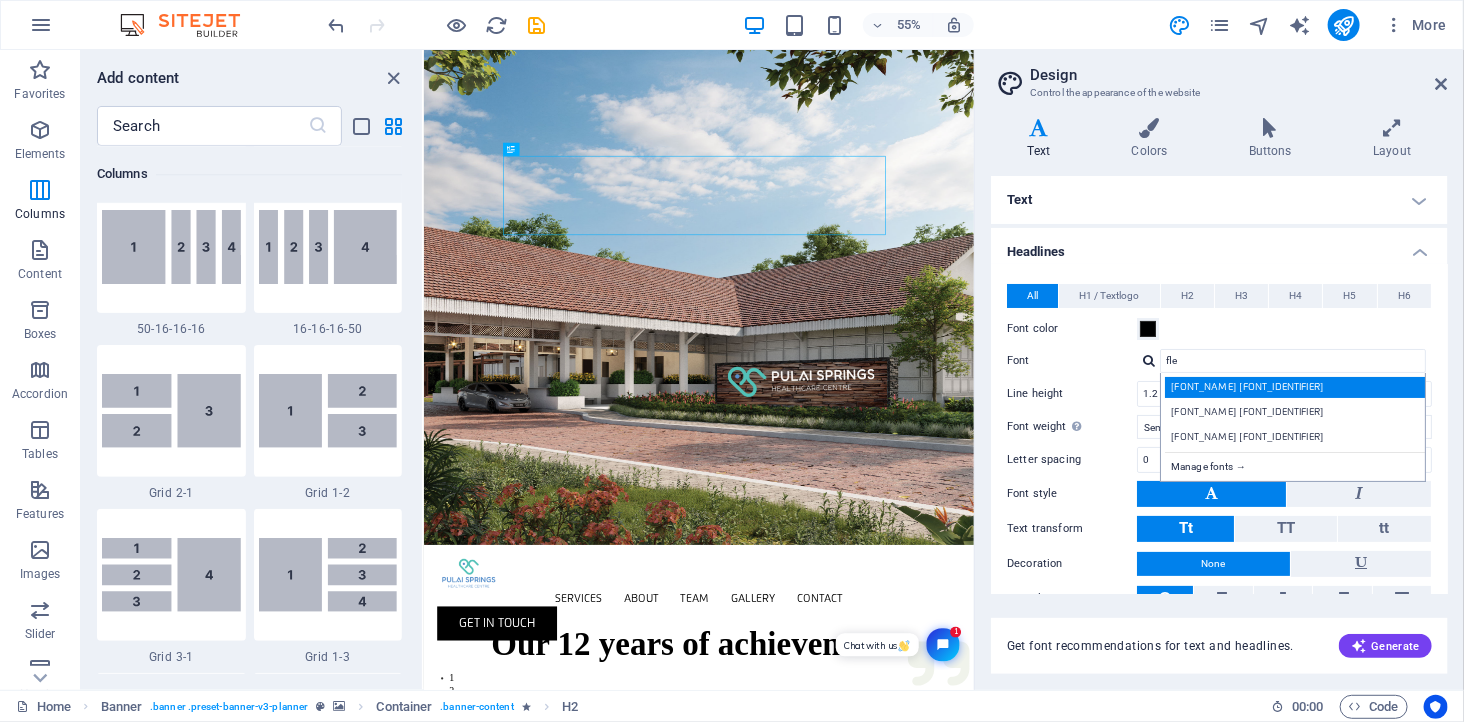 click on "[FONT_NAME] [FONT_IDENTIFIER]" at bounding box center (1297, 387) 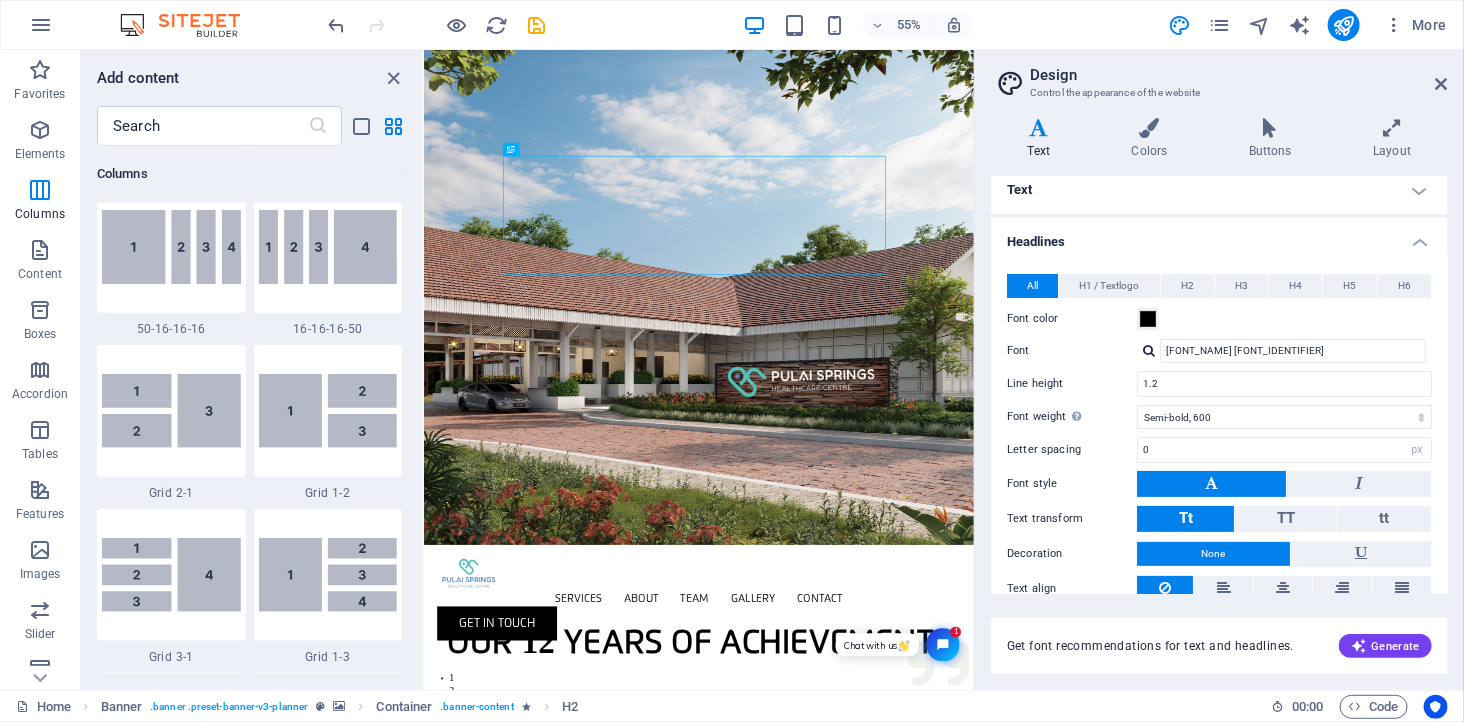 scroll, scrollTop: 0, scrollLeft: 0, axis: both 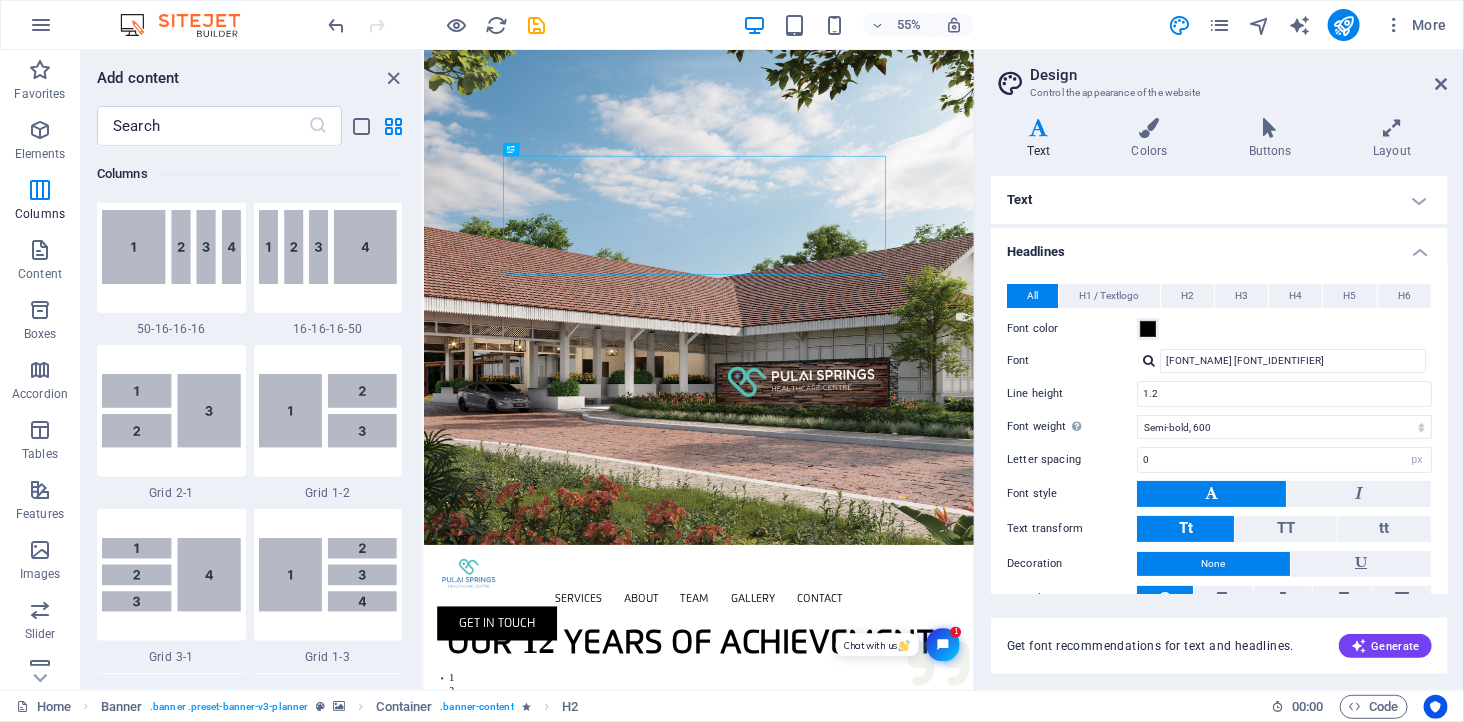 click on "Headlines" at bounding box center (1219, 246) 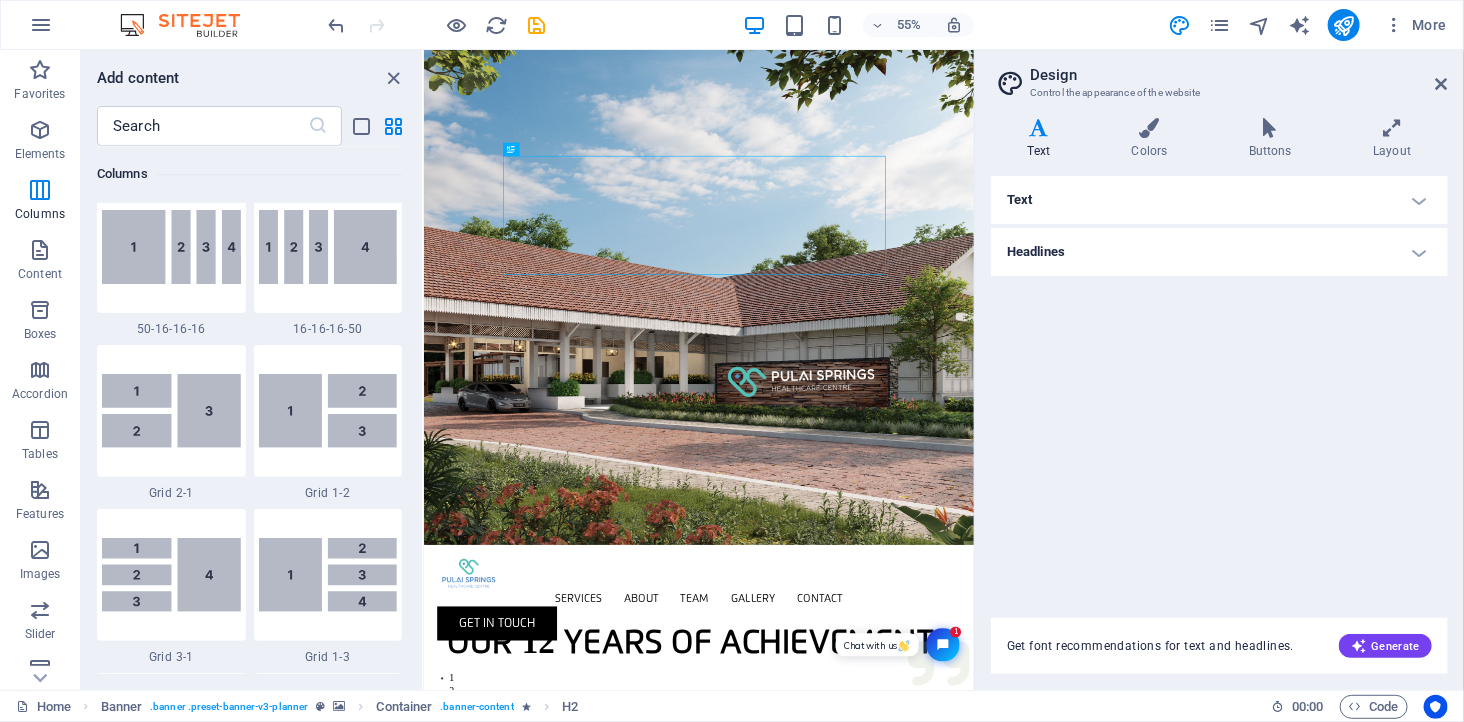 click on "Text Standard Bold Links Font color Font Flexo CapsDEMO webfont gwckjh6xiUkuuBaycYT3qg Manage fonts → Font size 18 rem px Line height 1.4 Font weight To display the font weight correctly, it may need to be enabled.  Manage Fonts Thin, 100 Extra-light, 200 Light, 300 Regular, 400 Medium, 500 Semi-bold, 600 Bold, 700 Extra-bold, 800 Black, 900 Letter spacing 0 rem px Font style Text transform Tt TT tt Text align Font weight To display the font weight correctly, it may need to be enabled.  Manage Fonts Thin, 100 Extra-light, 200 Light, 300 Regular, 400 Medium, 500 Semi-bold, 600 Bold, 700 Extra-bold, 800 Black, 900 Default Hover / Active Font color Font color Decoration None Decoration None Transition duration 0.3 s Transition function Ease Ease In Ease Out Ease In/Ease Out Linear Headlines All H1 / Textlogo H2 H3 H4 H5 H6 Font color Font Flexo CapsDEMO webfont gwckjh6xiUkuuBaycYT3qg Manage fonts → Line height 1.2 Font weight To display the font weight correctly, it may need to be enabled.  Manage Fonts 0 px" at bounding box center [1219, 385] 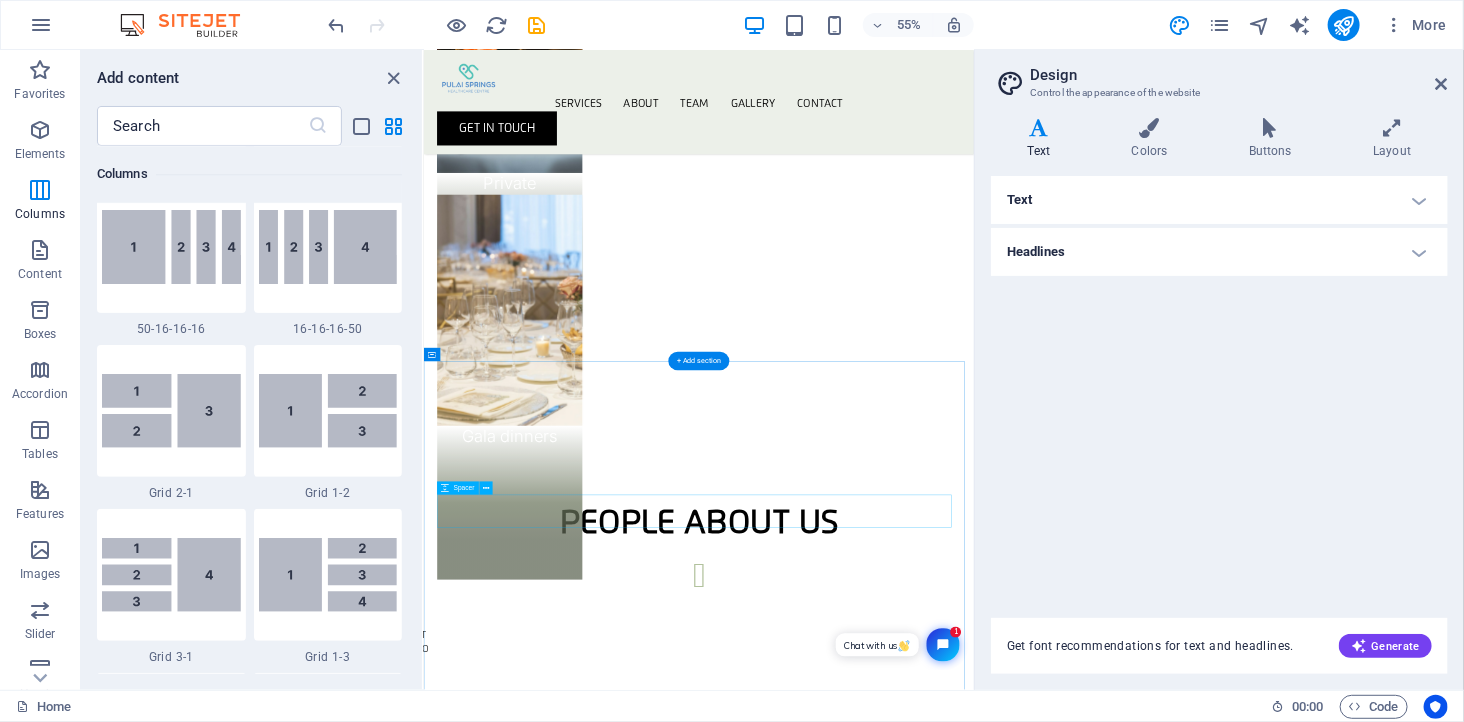 scroll, scrollTop: 2666, scrollLeft: 0, axis: vertical 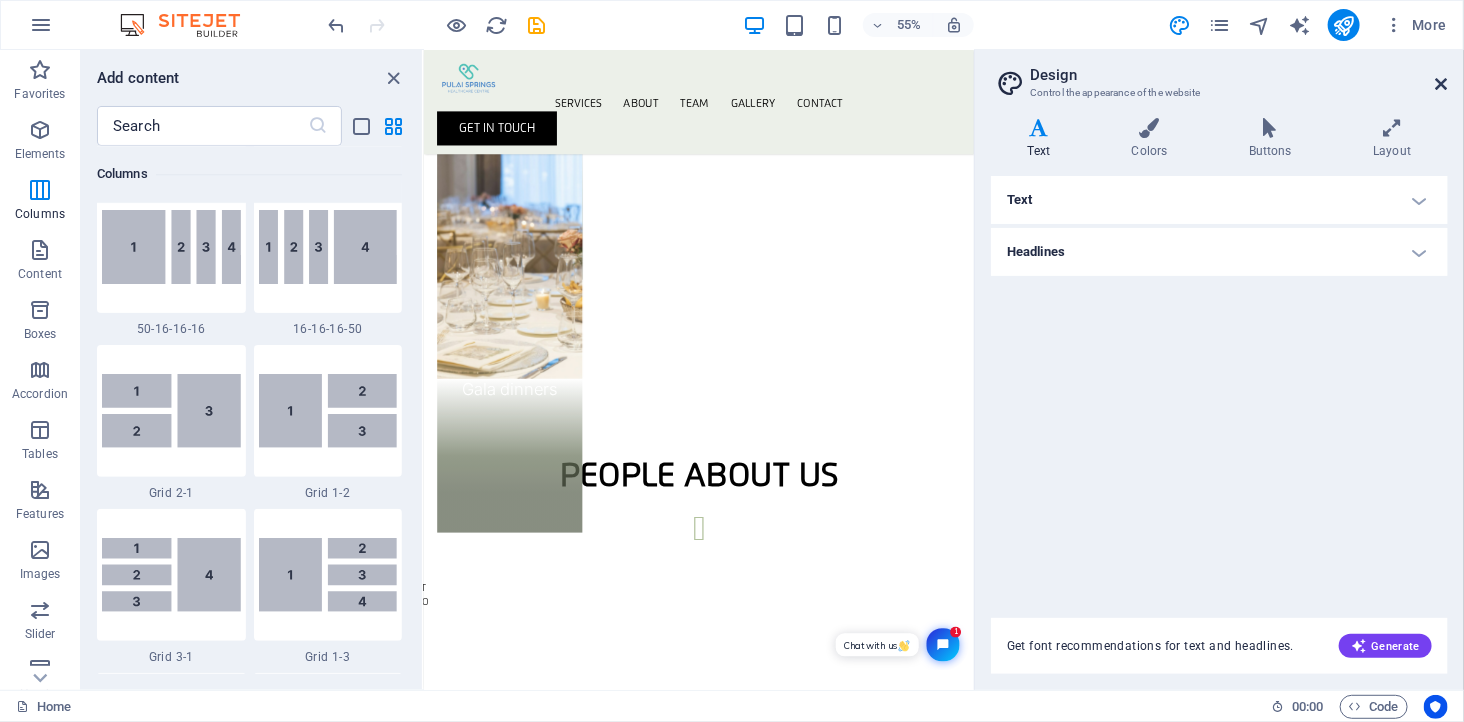 click at bounding box center (1442, 84) 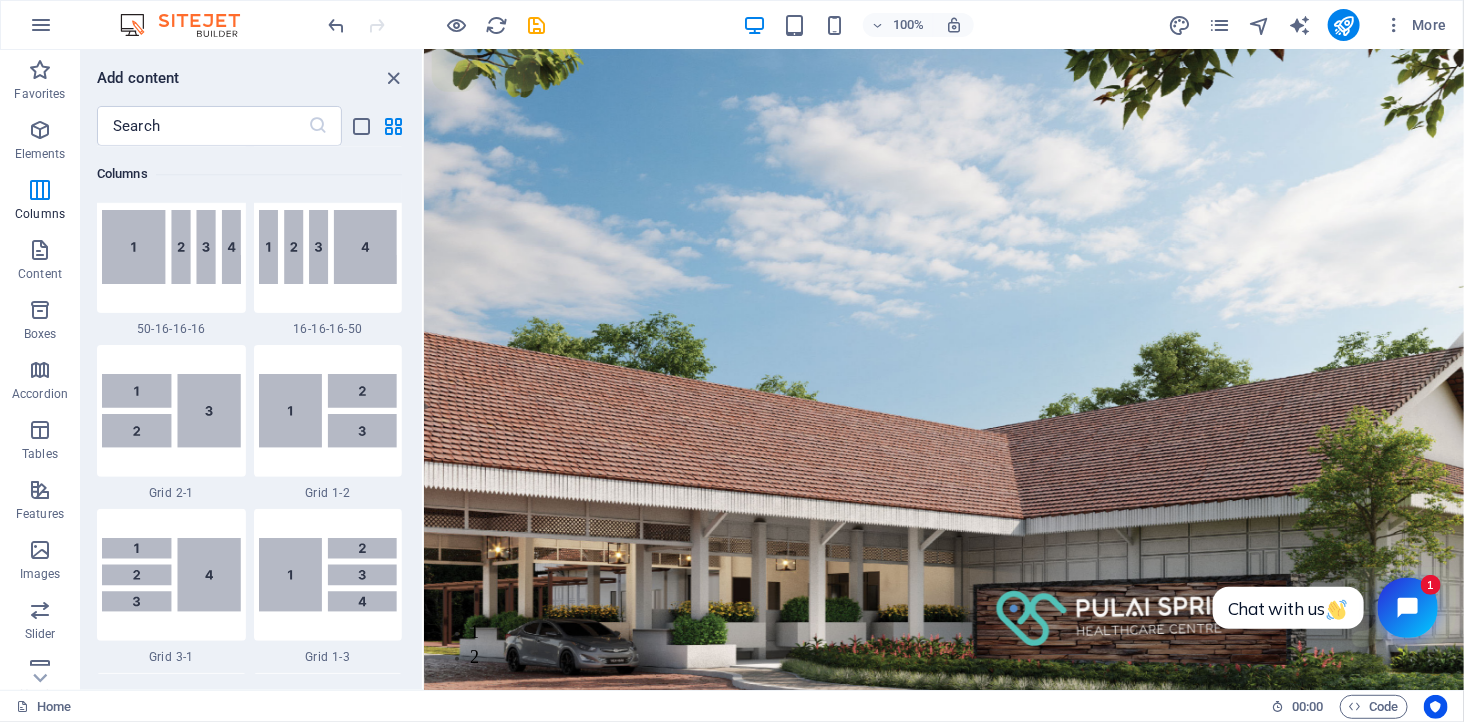 scroll, scrollTop: 0, scrollLeft: 0, axis: both 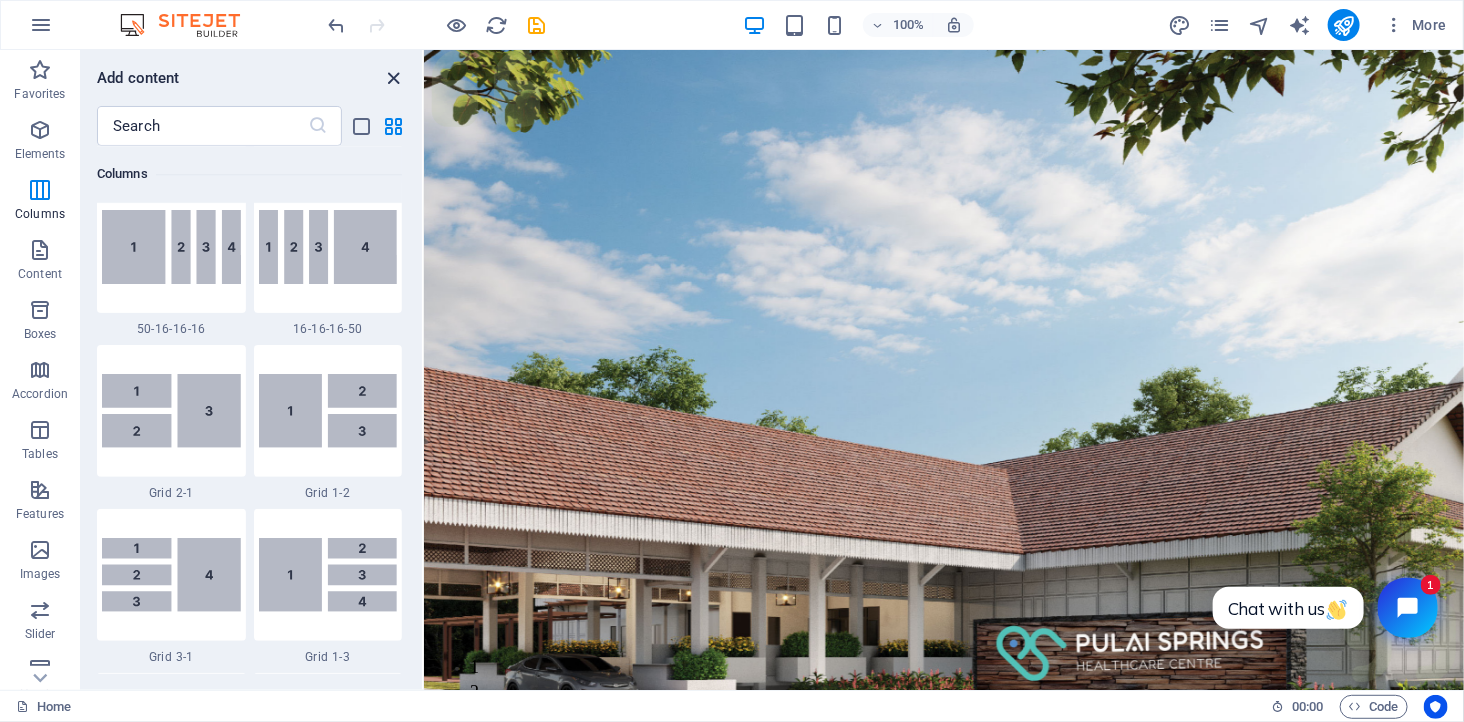 click at bounding box center [394, 78] 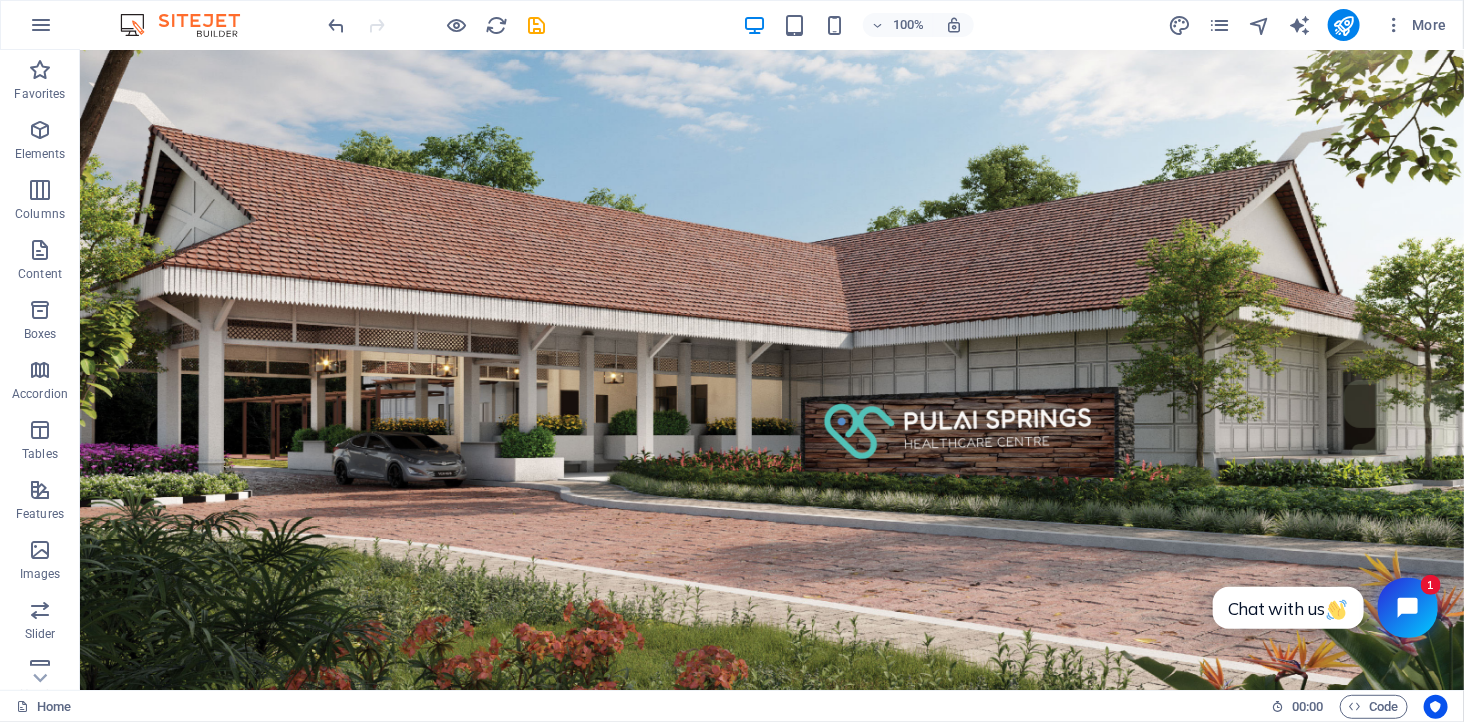scroll, scrollTop: 0, scrollLeft: 0, axis: both 